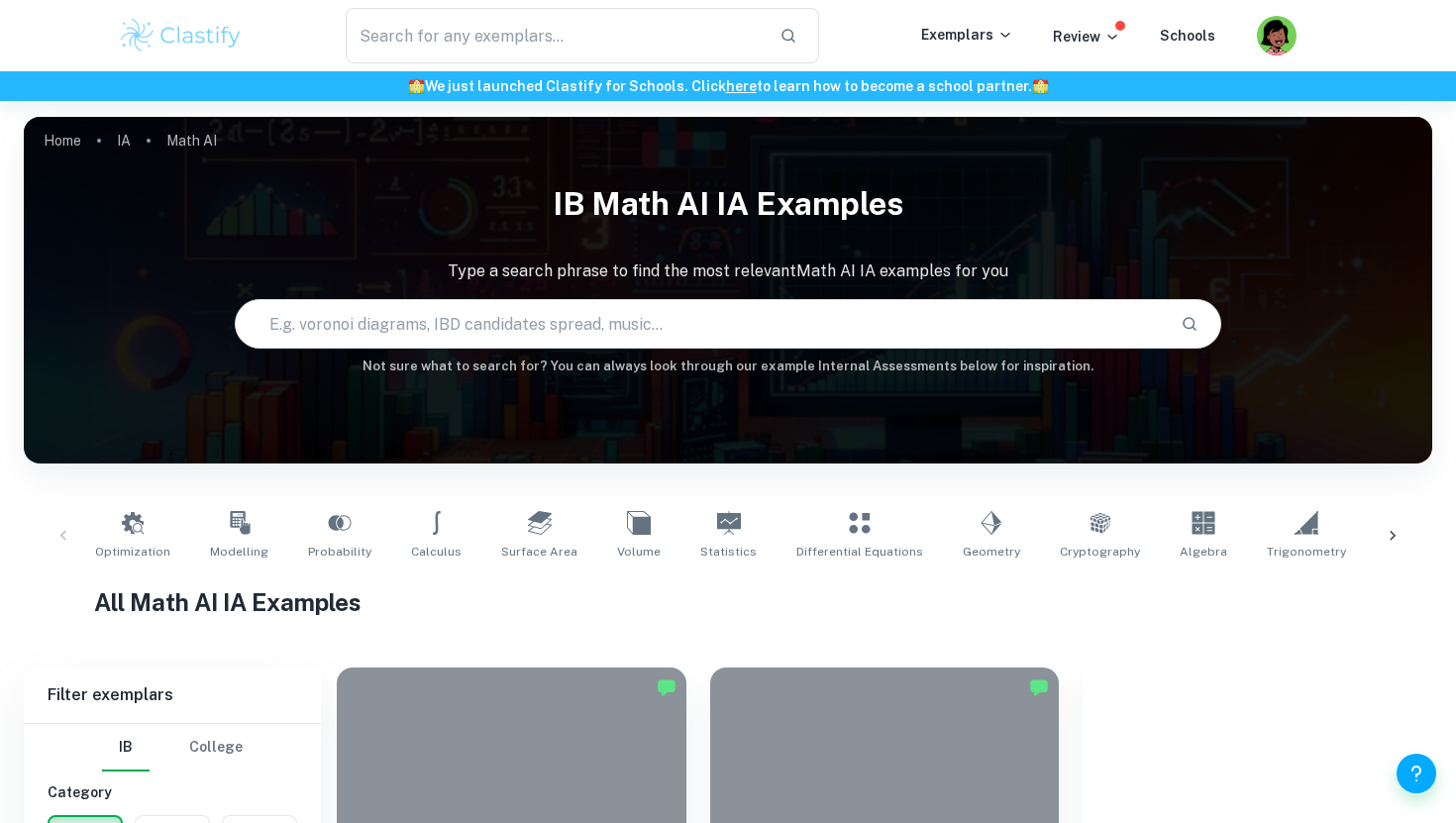 scroll, scrollTop: 1227, scrollLeft: 0, axis: vertical 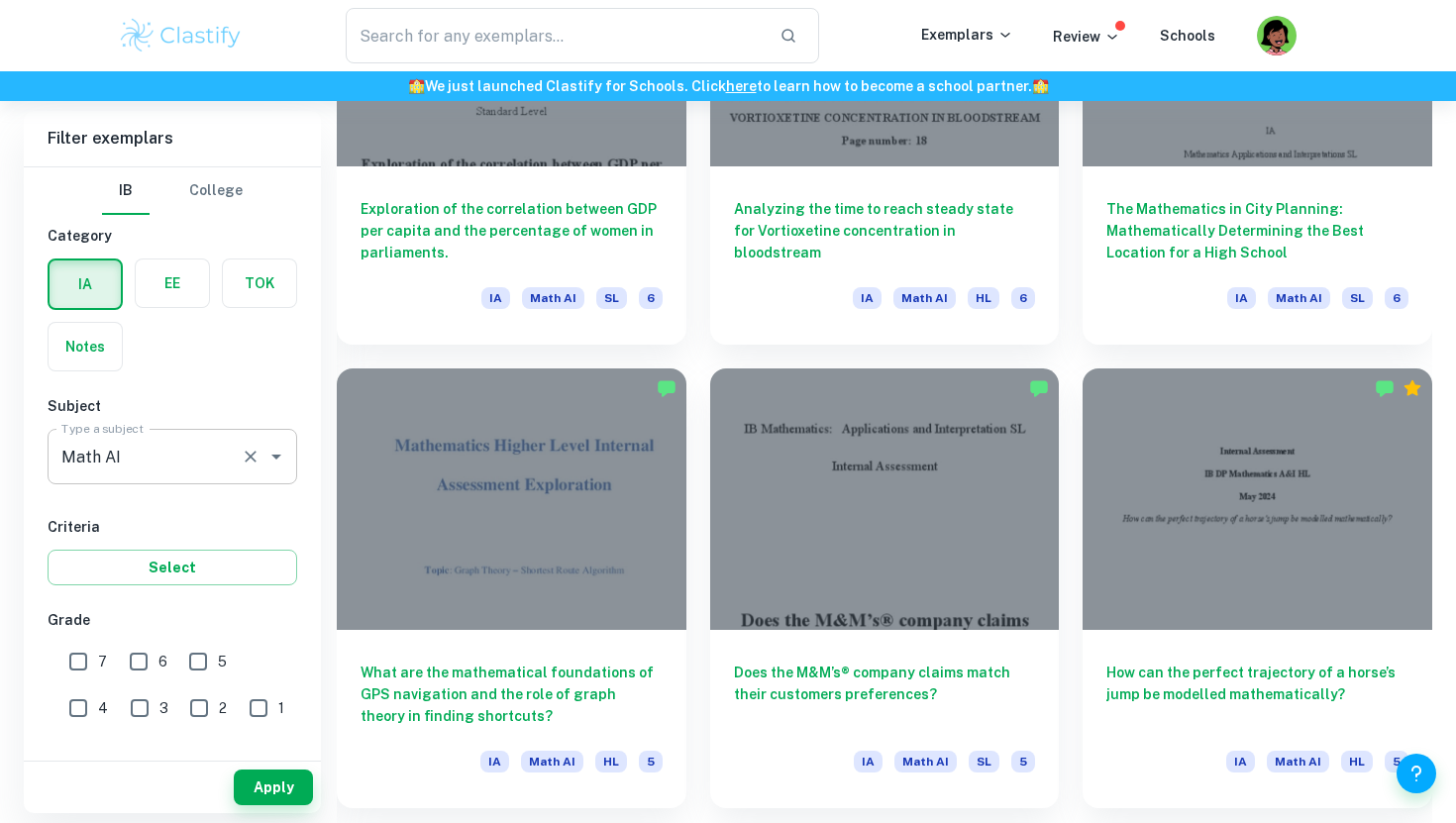 click on "Math AI" at bounding box center [145, 457] 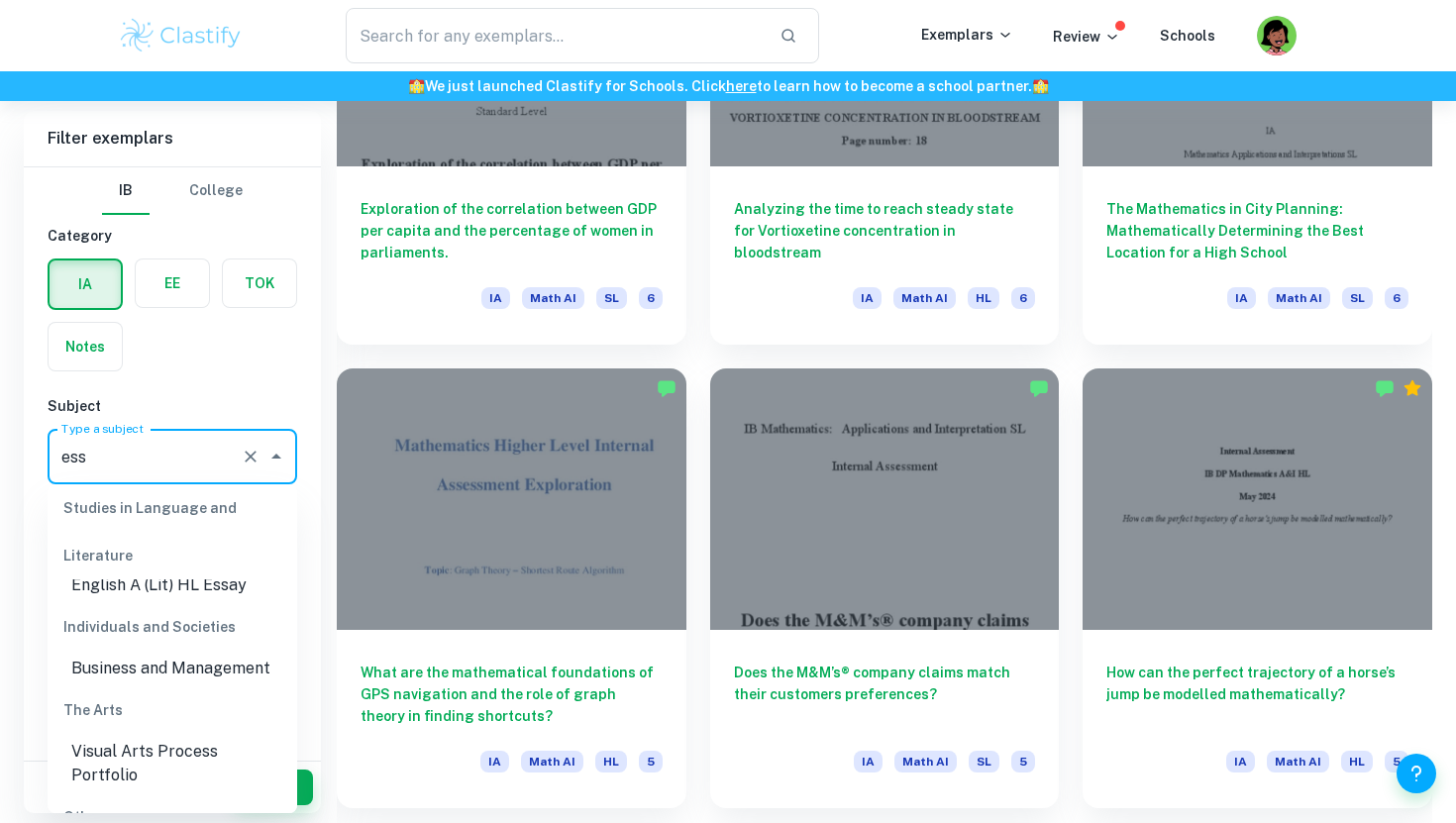 scroll, scrollTop: 126, scrollLeft: 0, axis: vertical 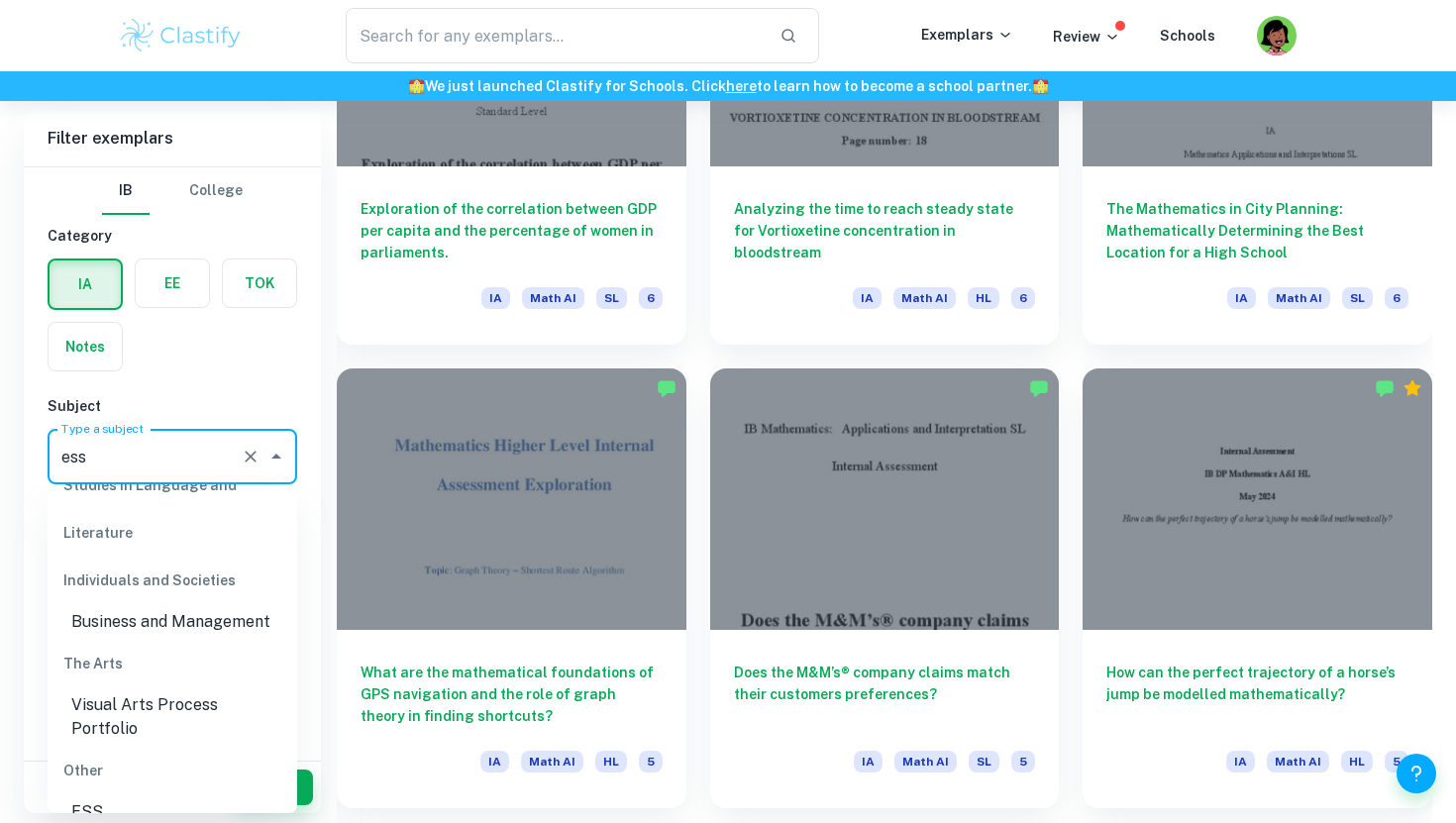 click on "ESS" at bounding box center (172, 812) 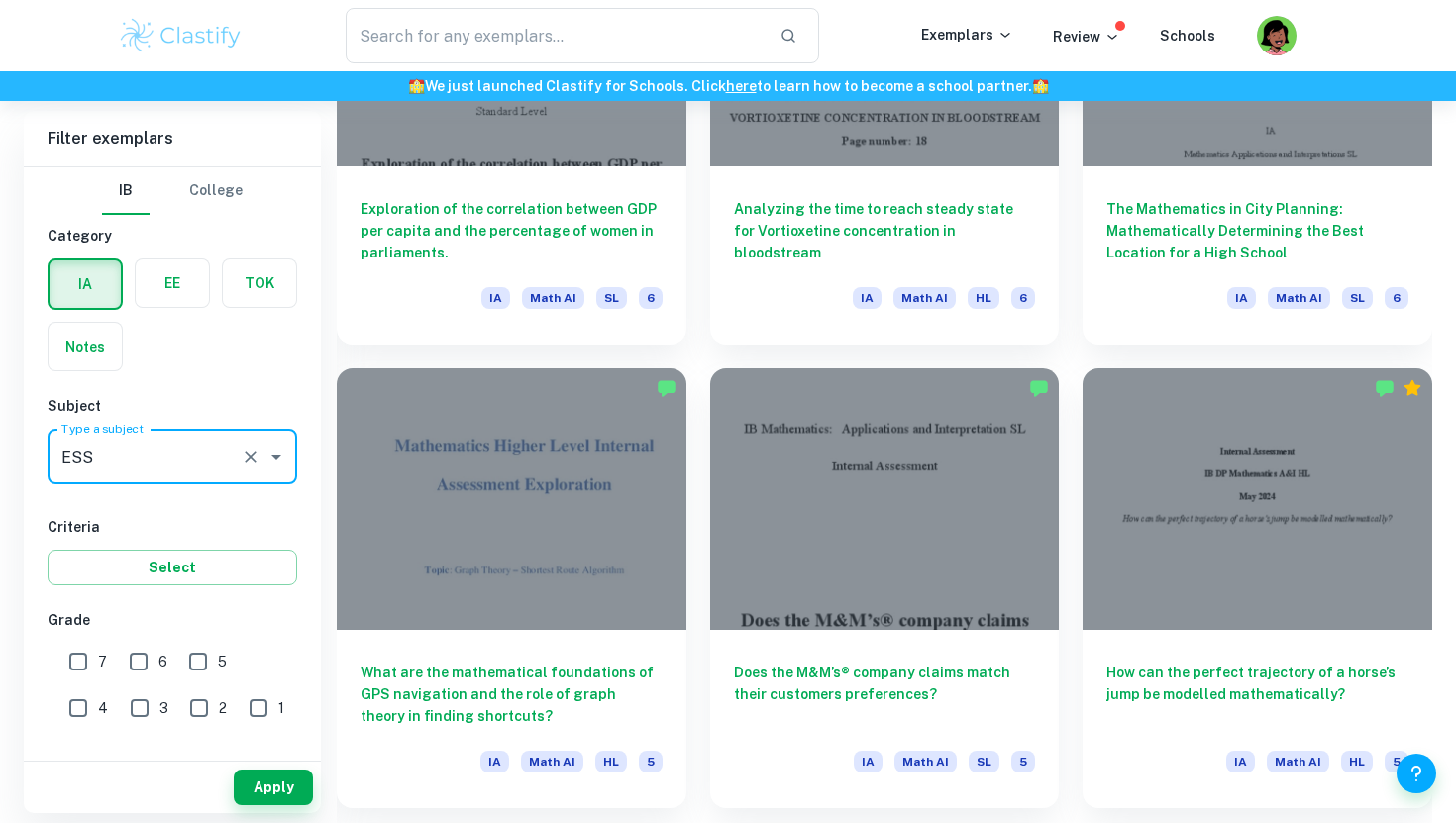 click on "7" at bounding box center (78, 662) 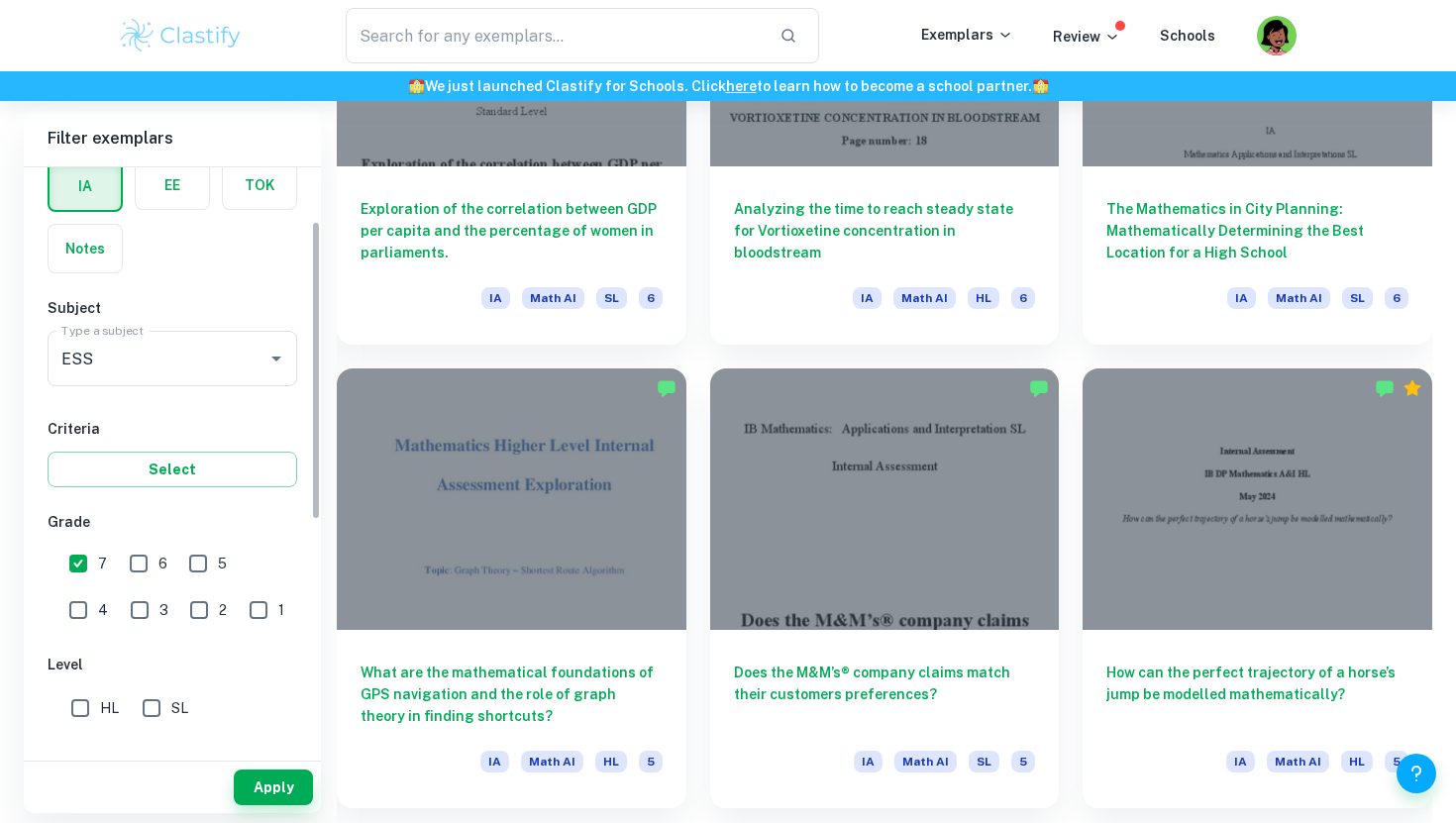 scroll, scrollTop: 105, scrollLeft: 0, axis: vertical 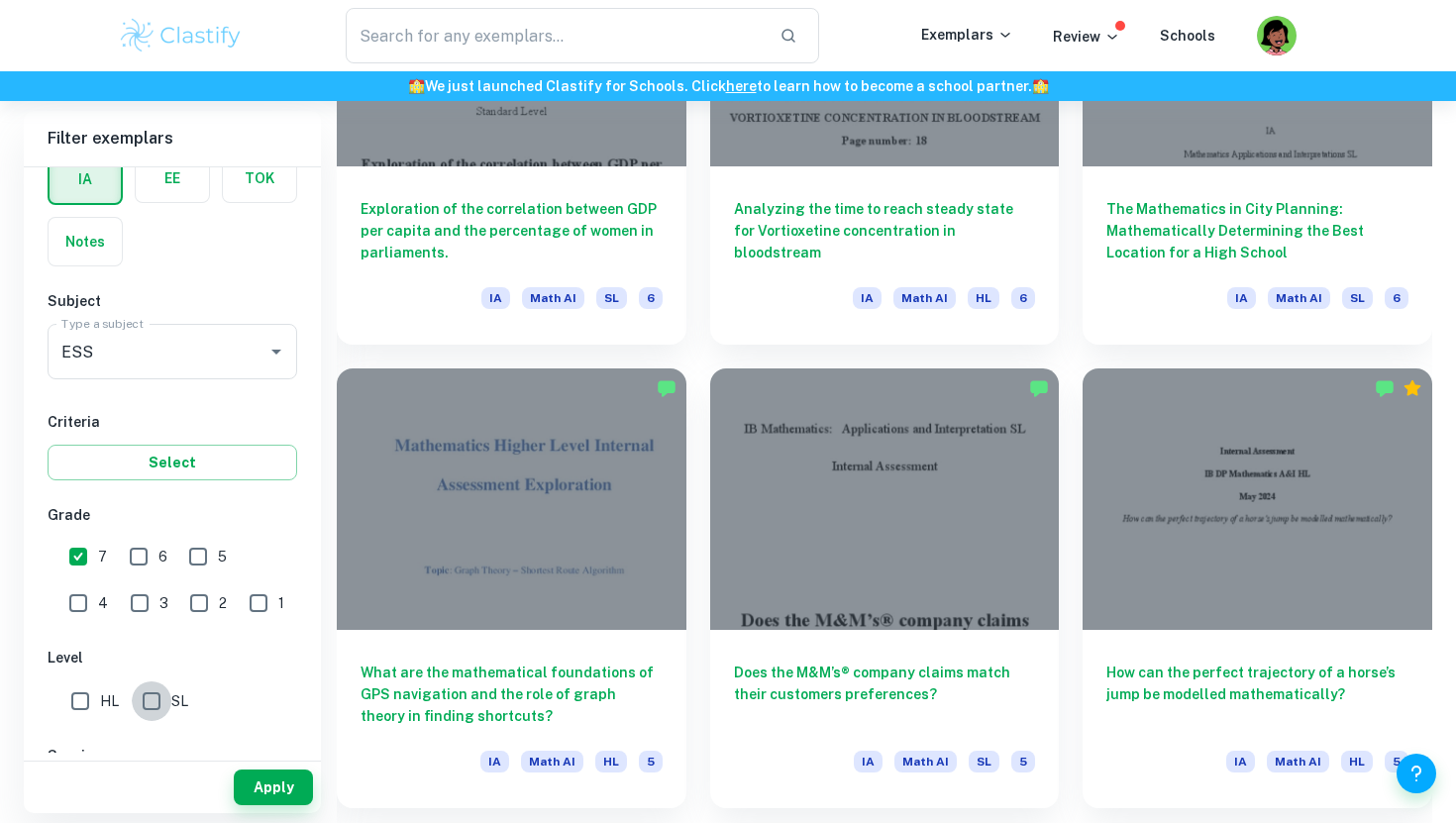 click on "SL" at bounding box center (152, 701) 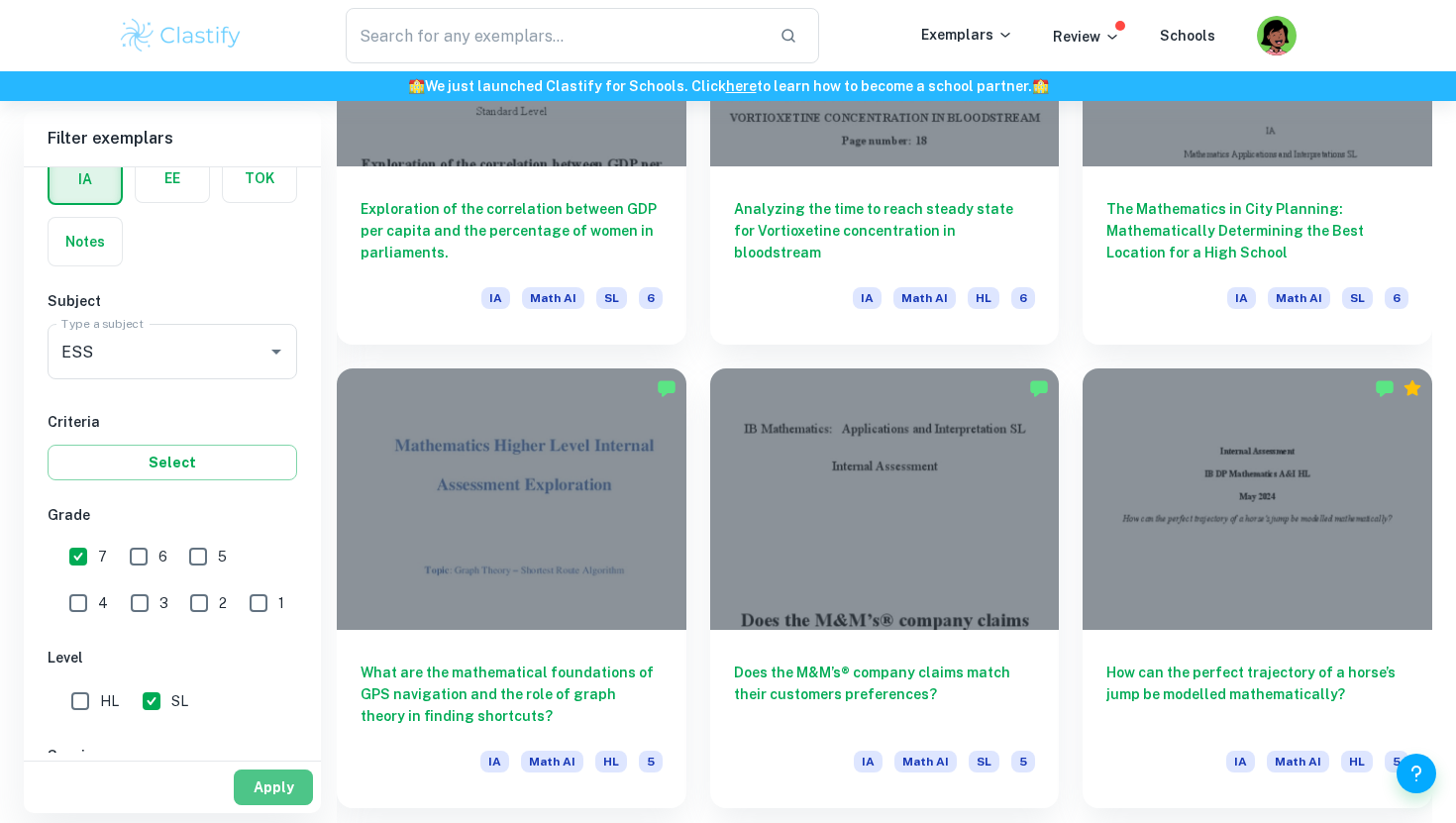 click on "Apply" at bounding box center (273, 787) 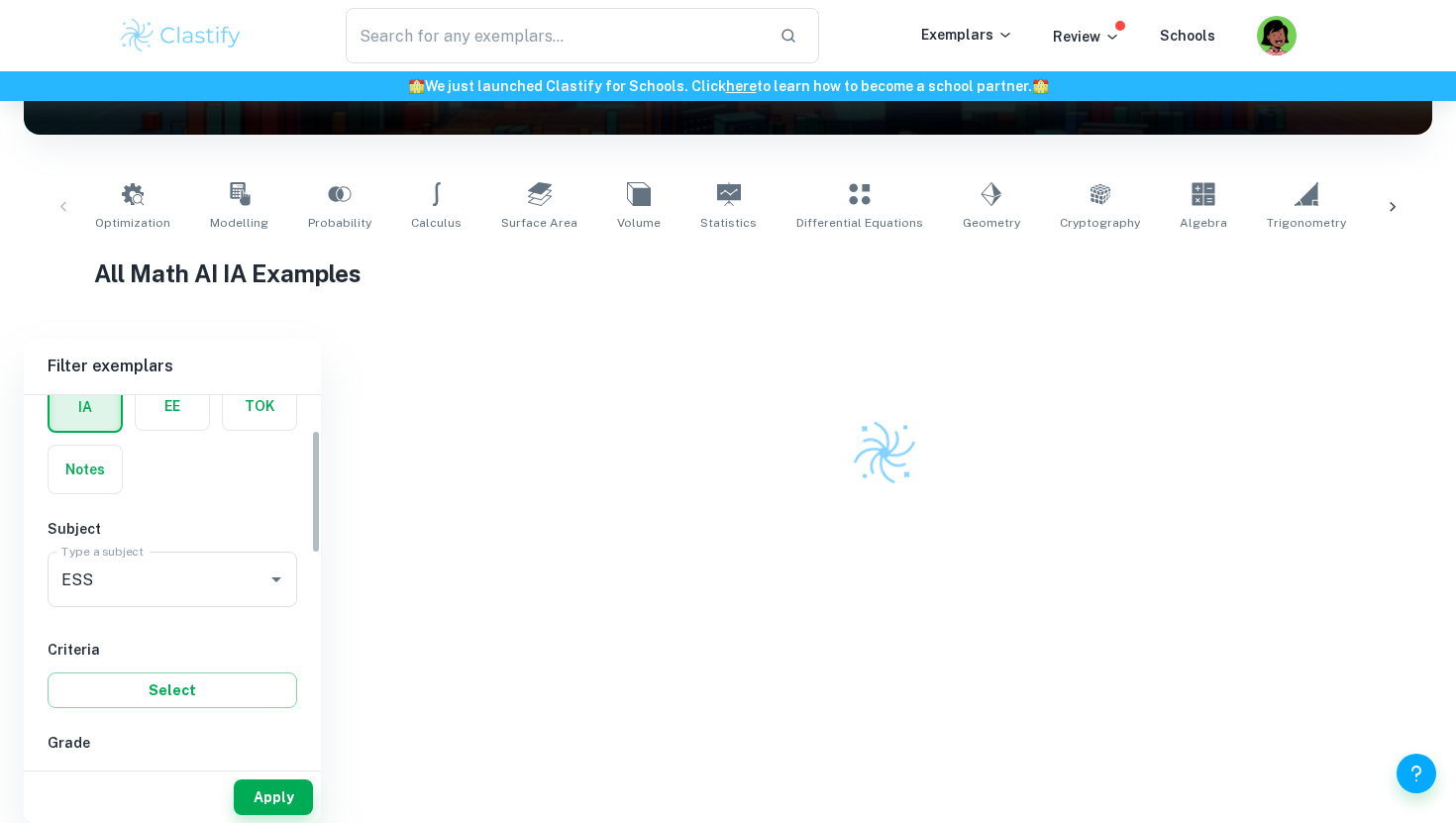 scroll, scrollTop: 319, scrollLeft: 0, axis: vertical 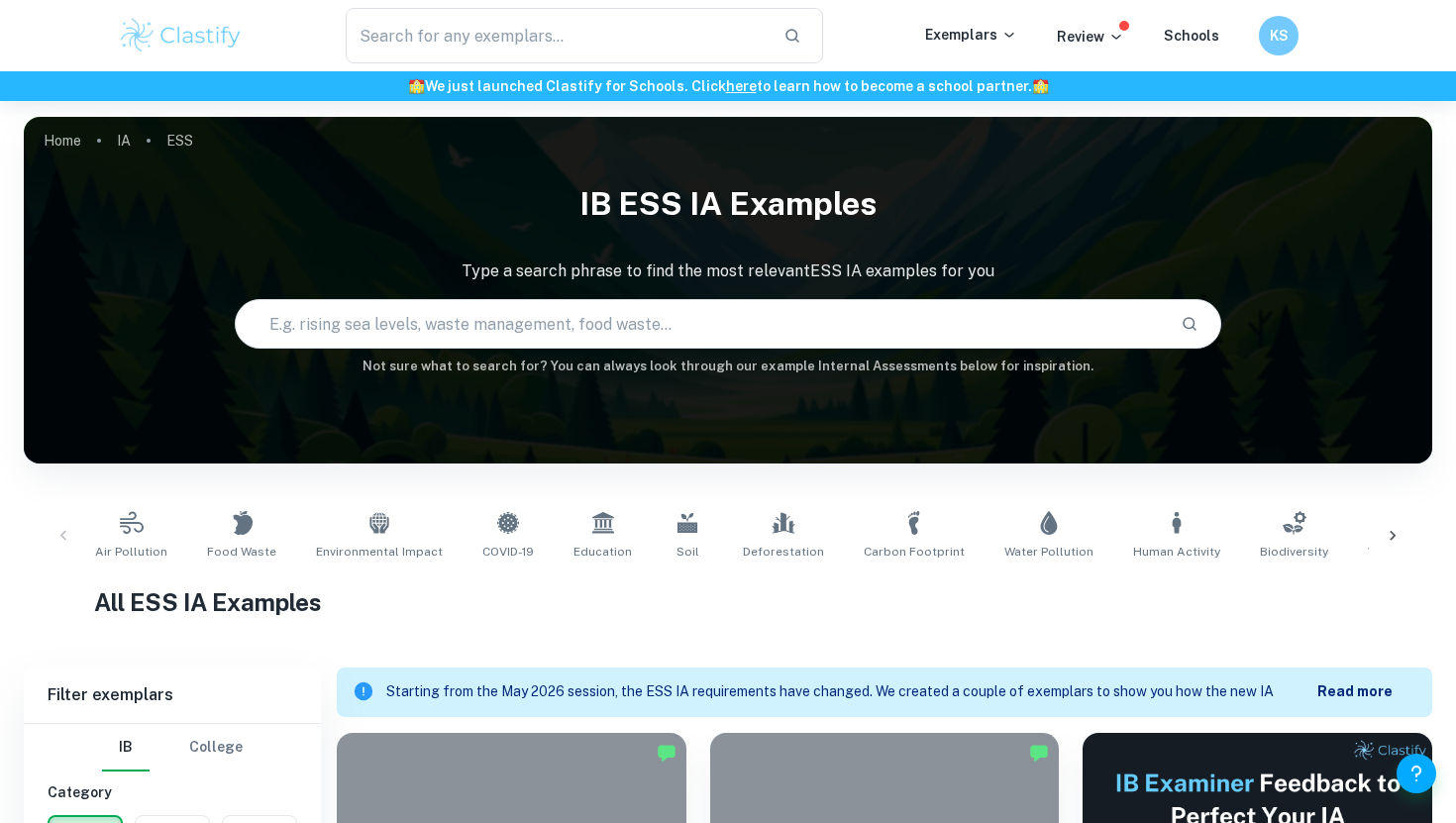 click at bounding box center [699, 324] 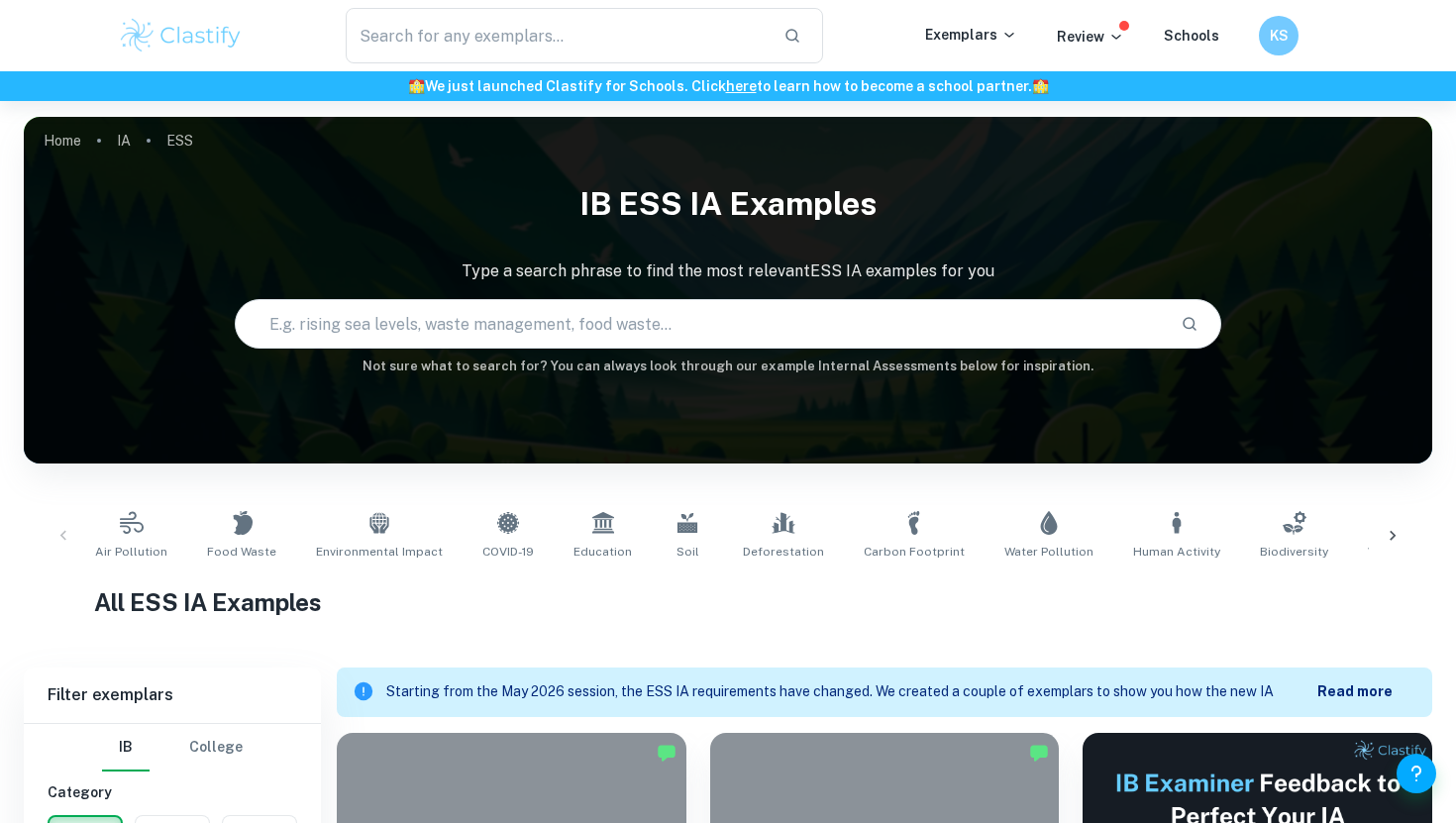 paste on "To what extent has the increase in sea surface temperature, linked to carbon emissions, contributed to coral bleaching events in [LOCATION] between 2000 and 2024?" 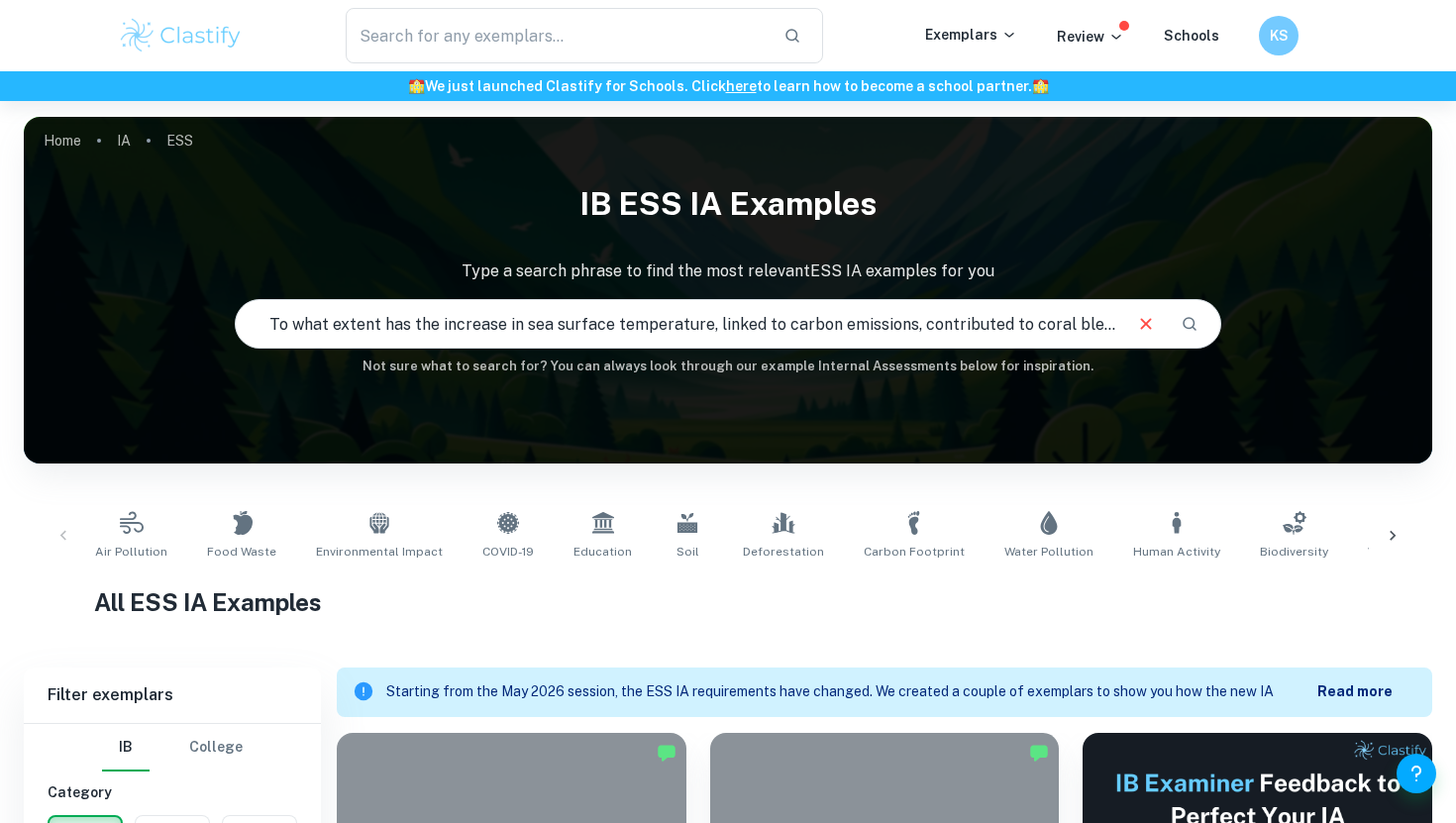 scroll, scrollTop: 0, scrollLeft: 345, axis: horizontal 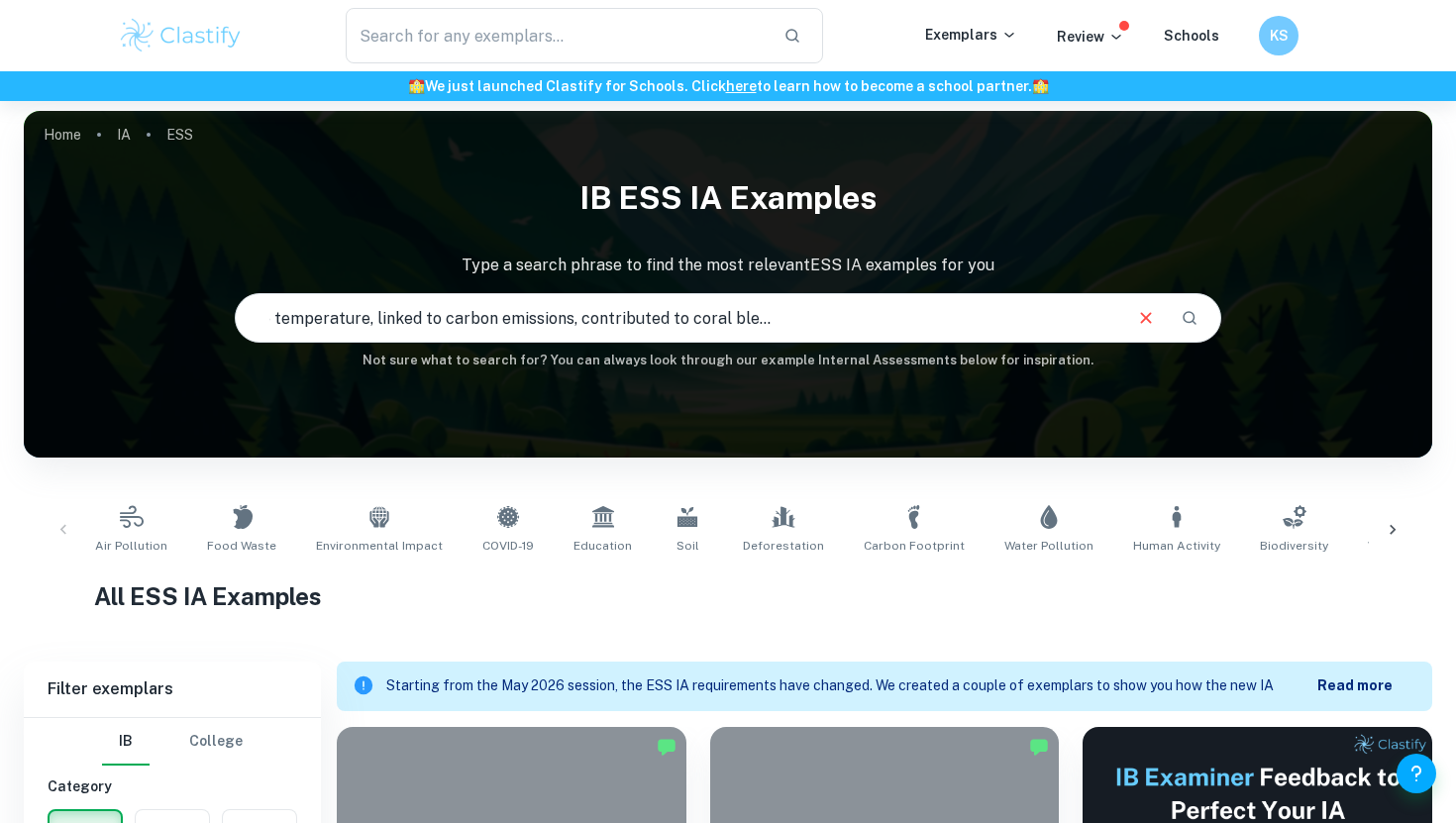 type on "To what extent has the increase in sea surface temperature, linked to carbon emissions, contributed to coral bleaching events in [LOCATION] between 2000 and 2024?" 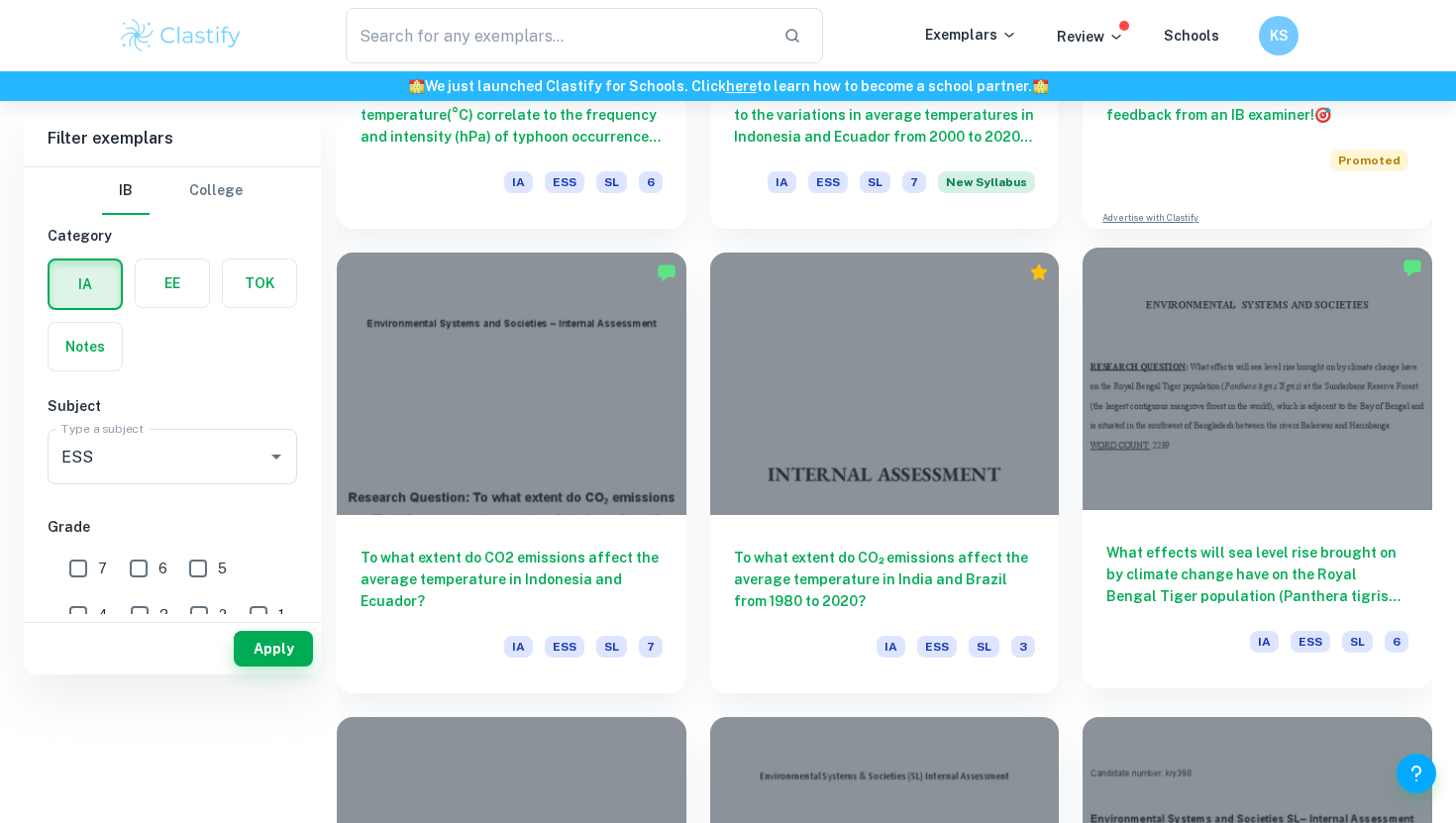 scroll, scrollTop: 417, scrollLeft: 0, axis: vertical 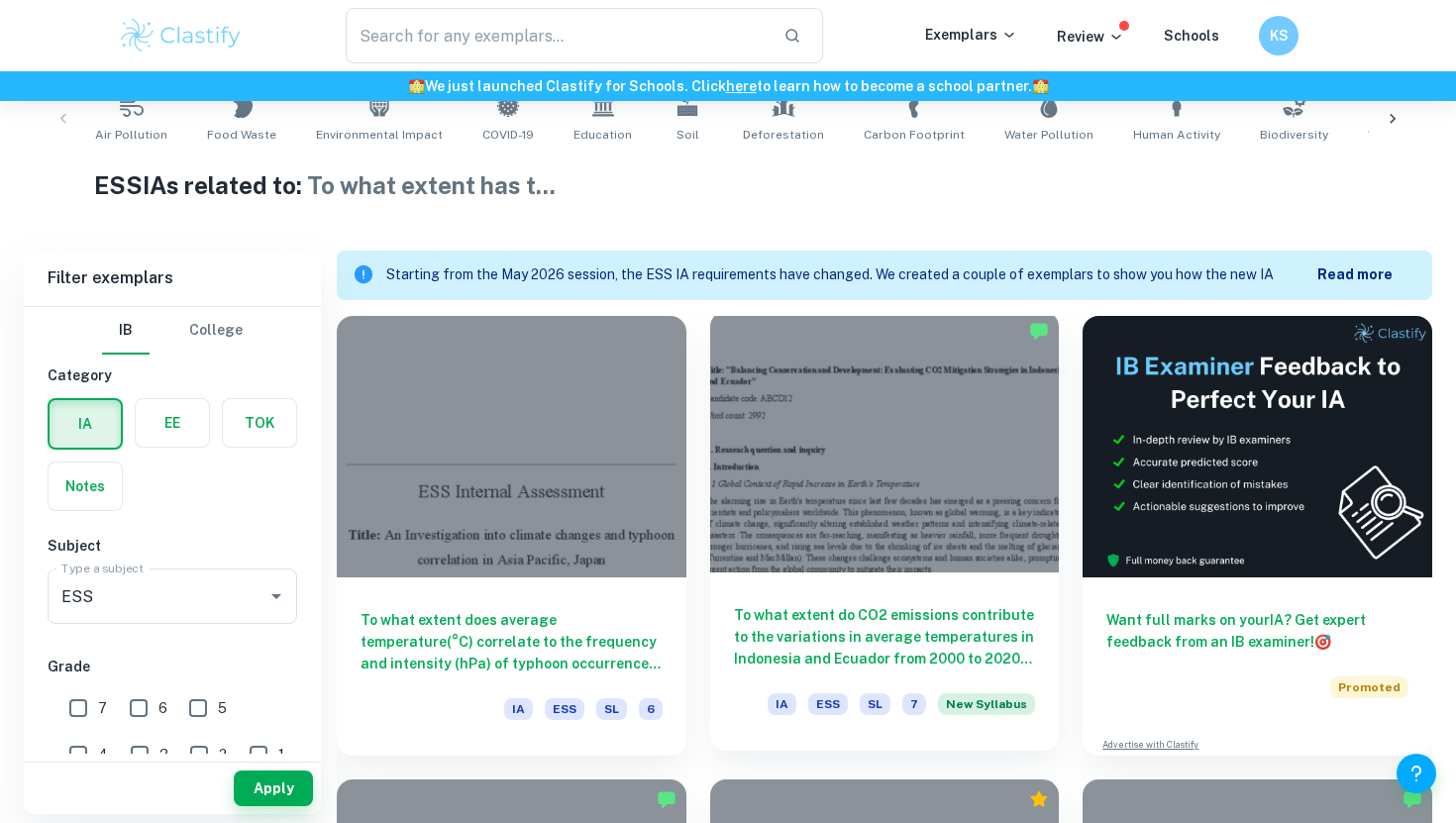 click at bounding box center [884, 442] 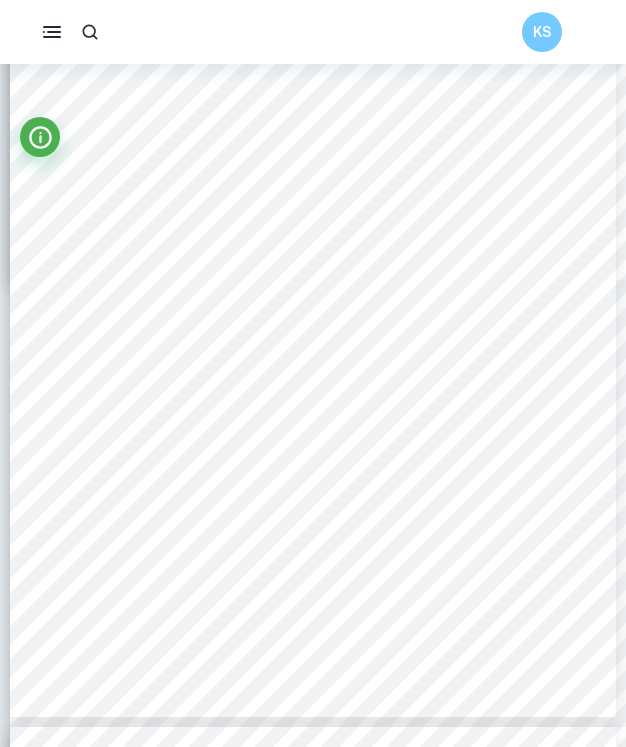 scroll, scrollTop: 11403, scrollLeft: 0, axis: vertical 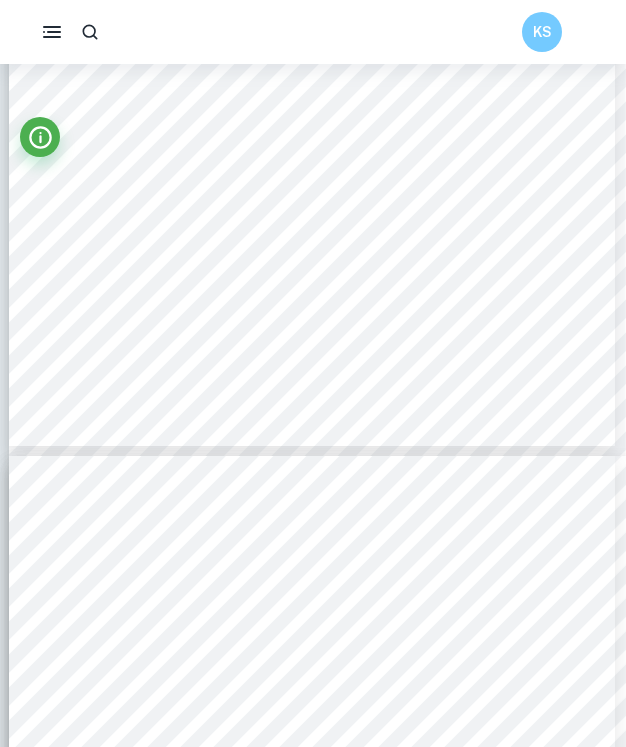 type on "14" 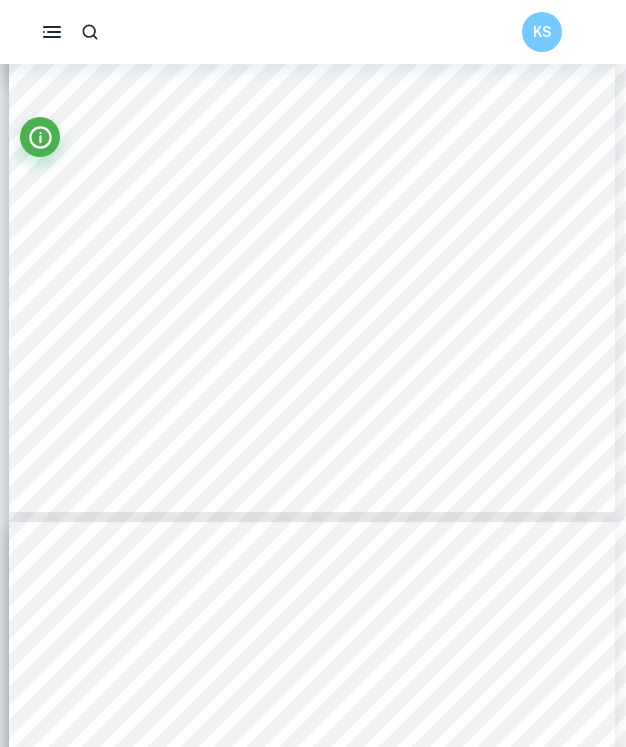 scroll, scrollTop: 10473, scrollLeft: 1, axis: both 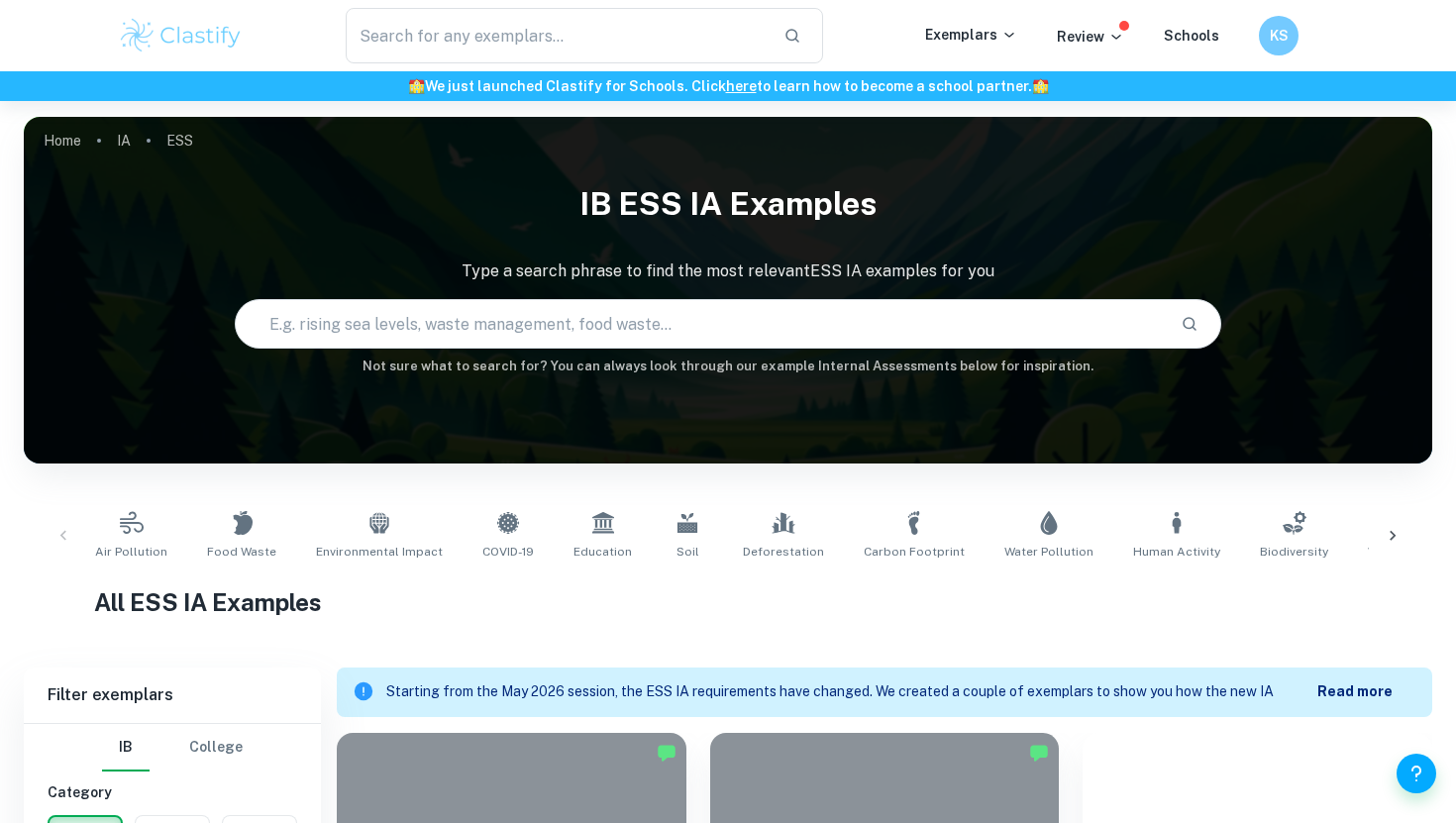 click at bounding box center (699, 324) 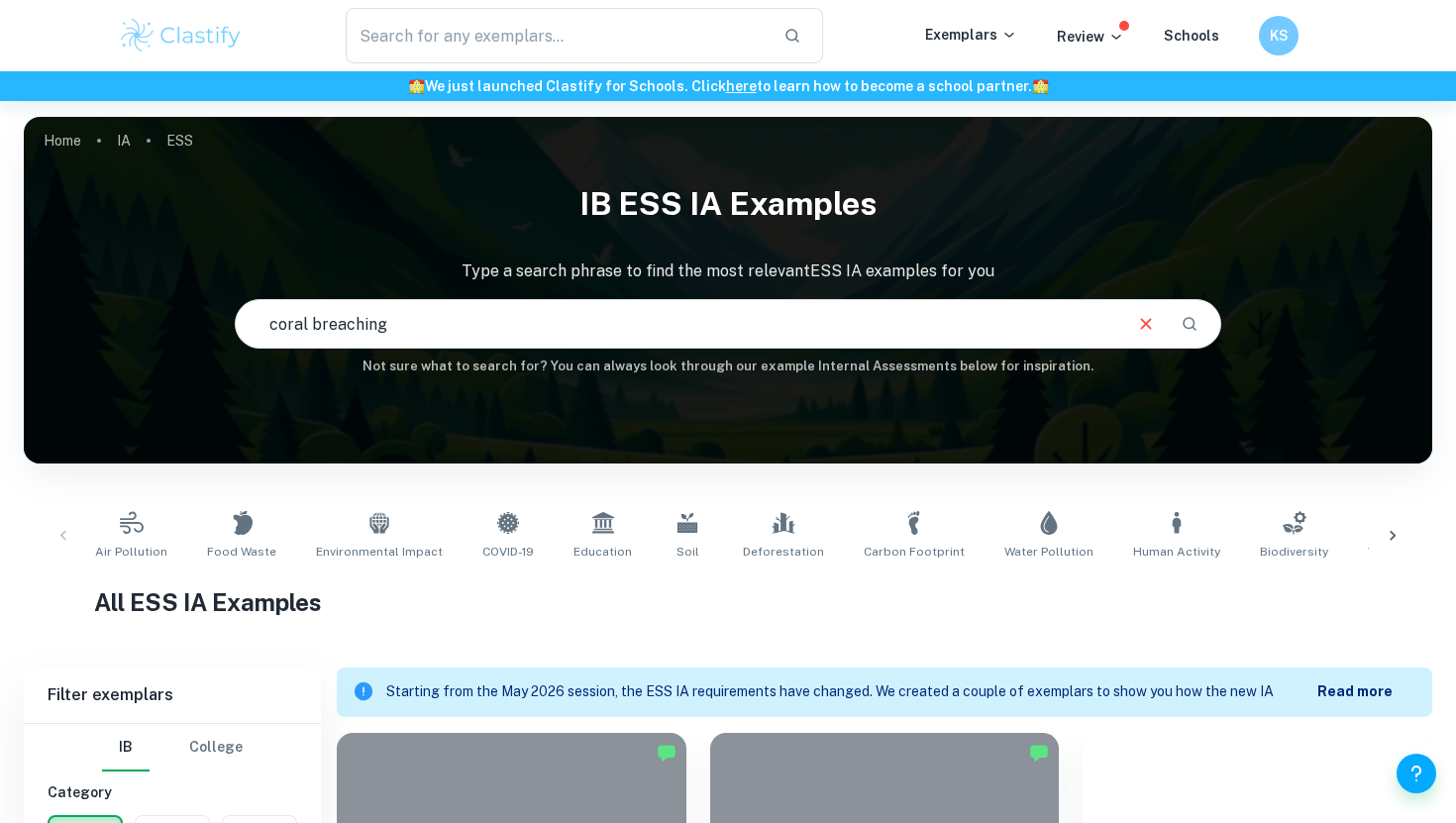 type on "coral breaching" 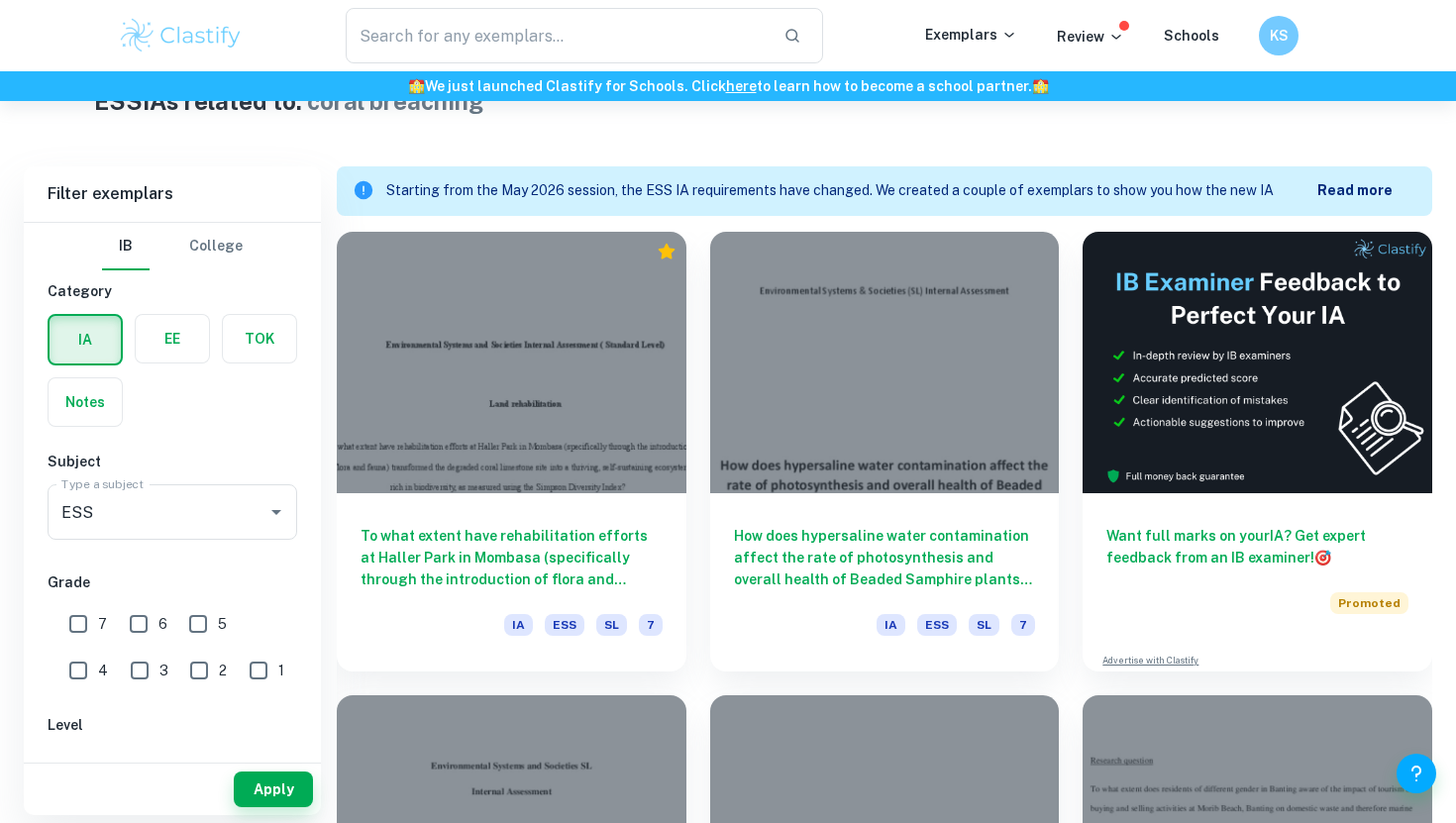 scroll, scrollTop: 502, scrollLeft: 0, axis: vertical 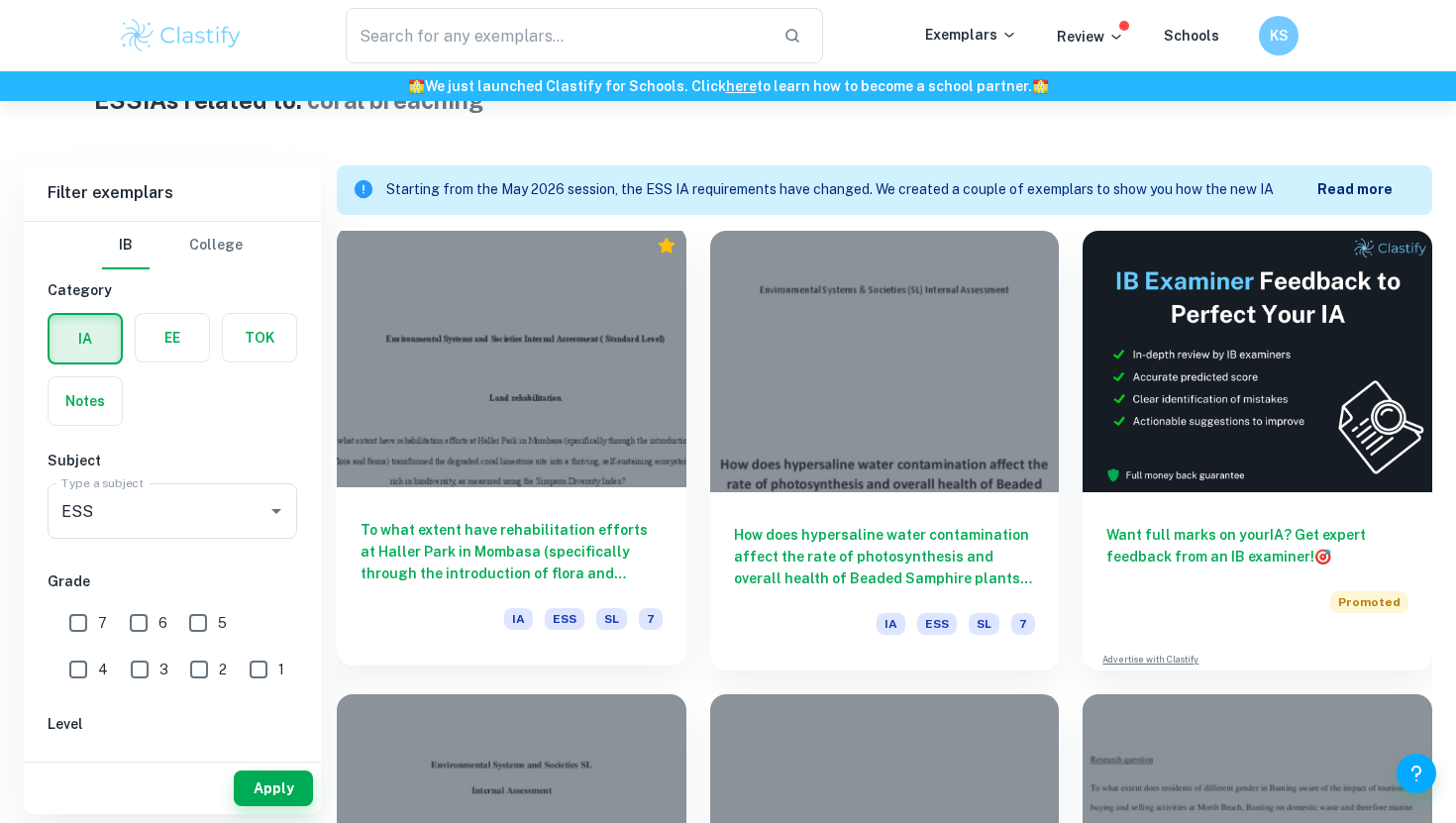 click at bounding box center (511, 357) 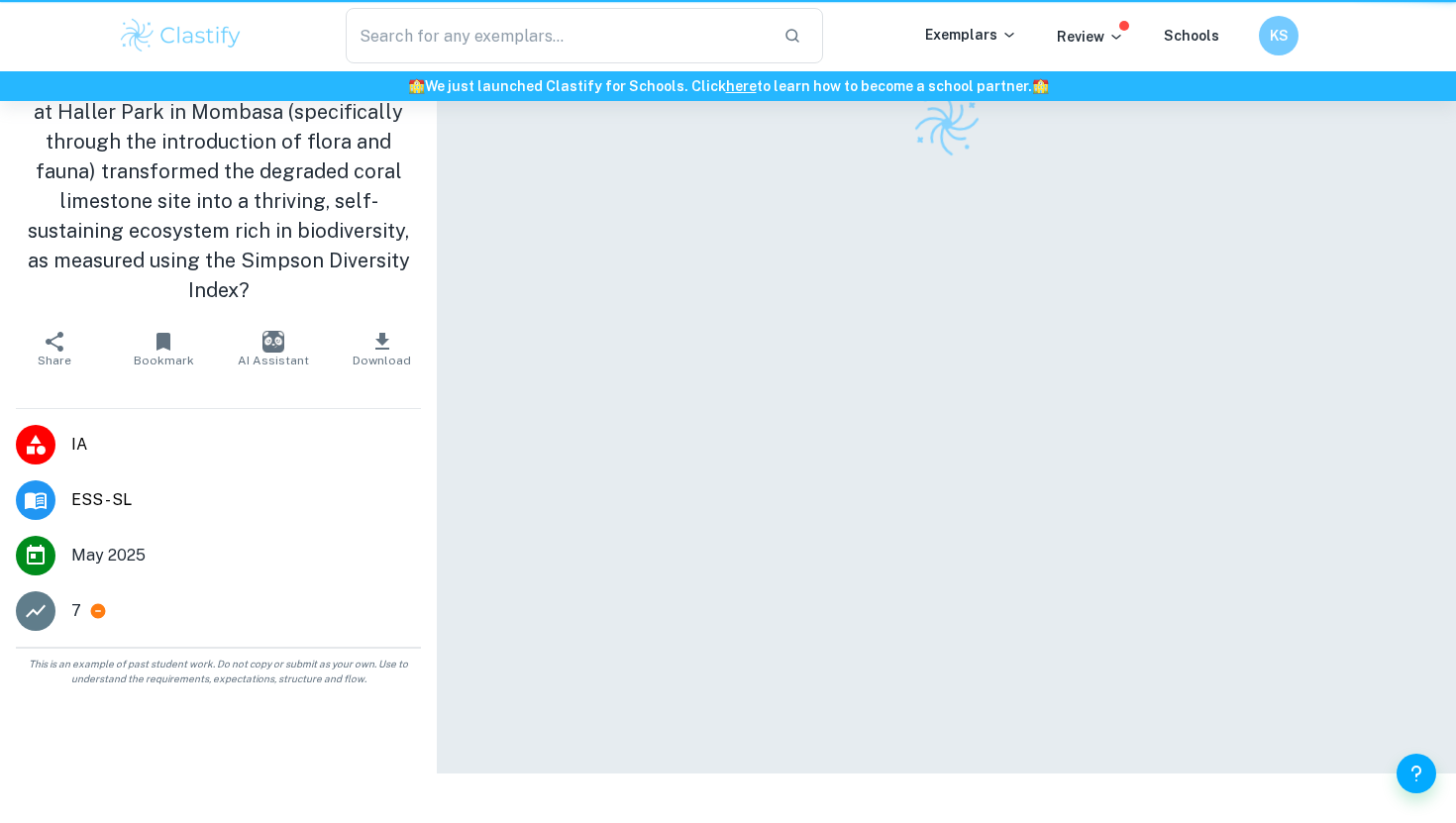 scroll, scrollTop: 0, scrollLeft: 0, axis: both 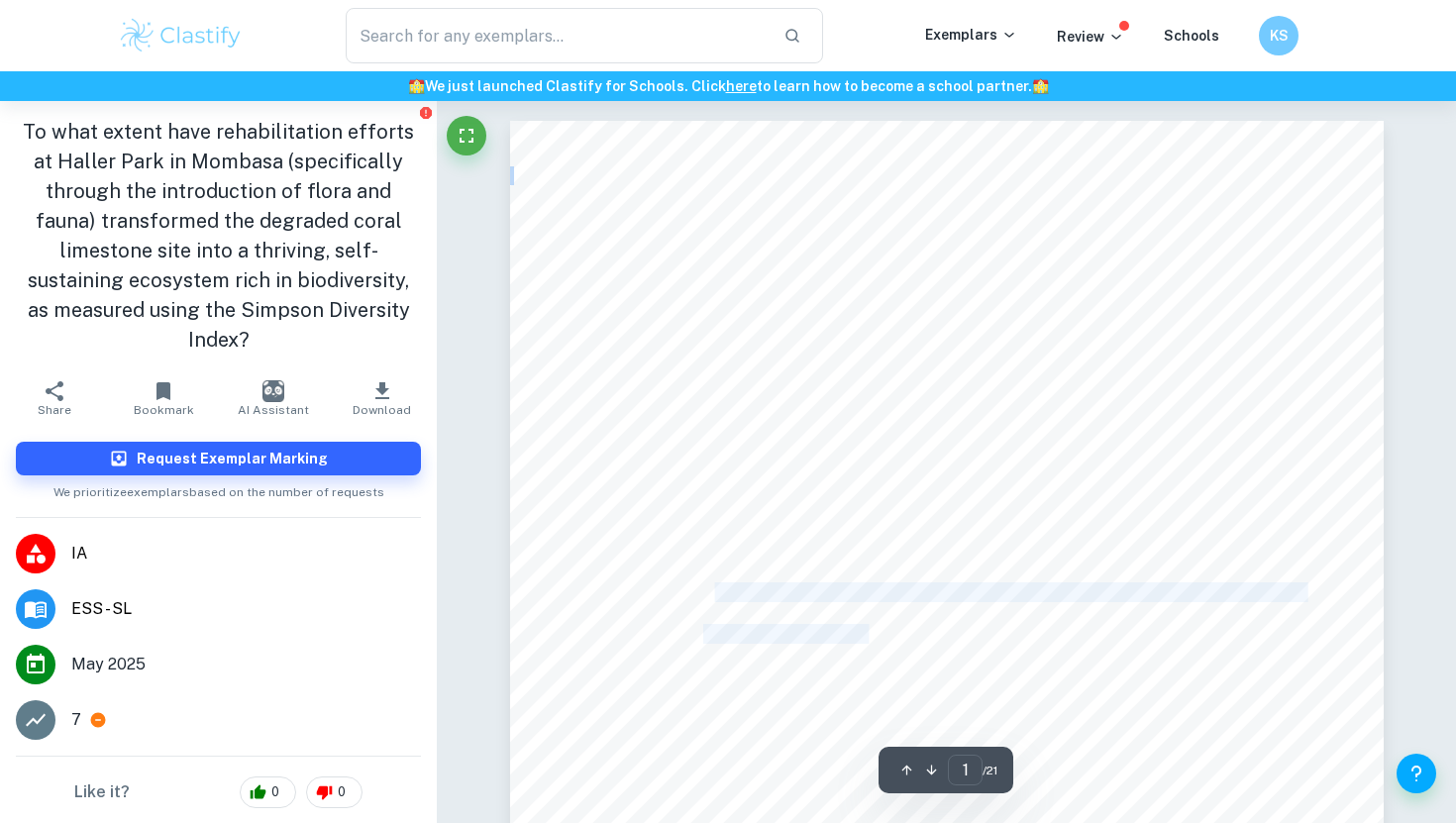 drag, startPoint x: 712, startPoint y: 594, endPoint x: 864, endPoint y: 627, distance: 155.54099 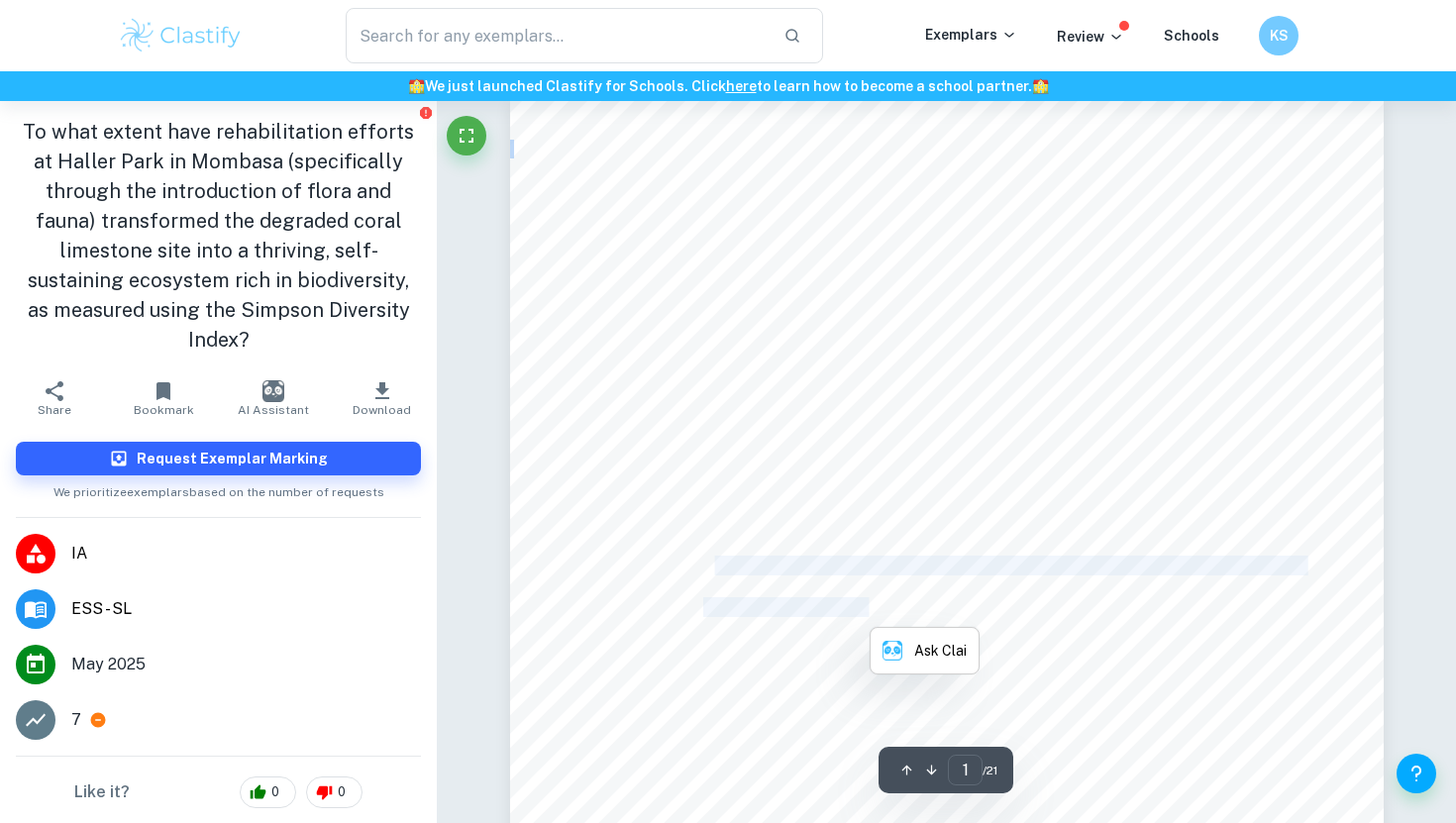 scroll, scrollTop: 0, scrollLeft: 0, axis: both 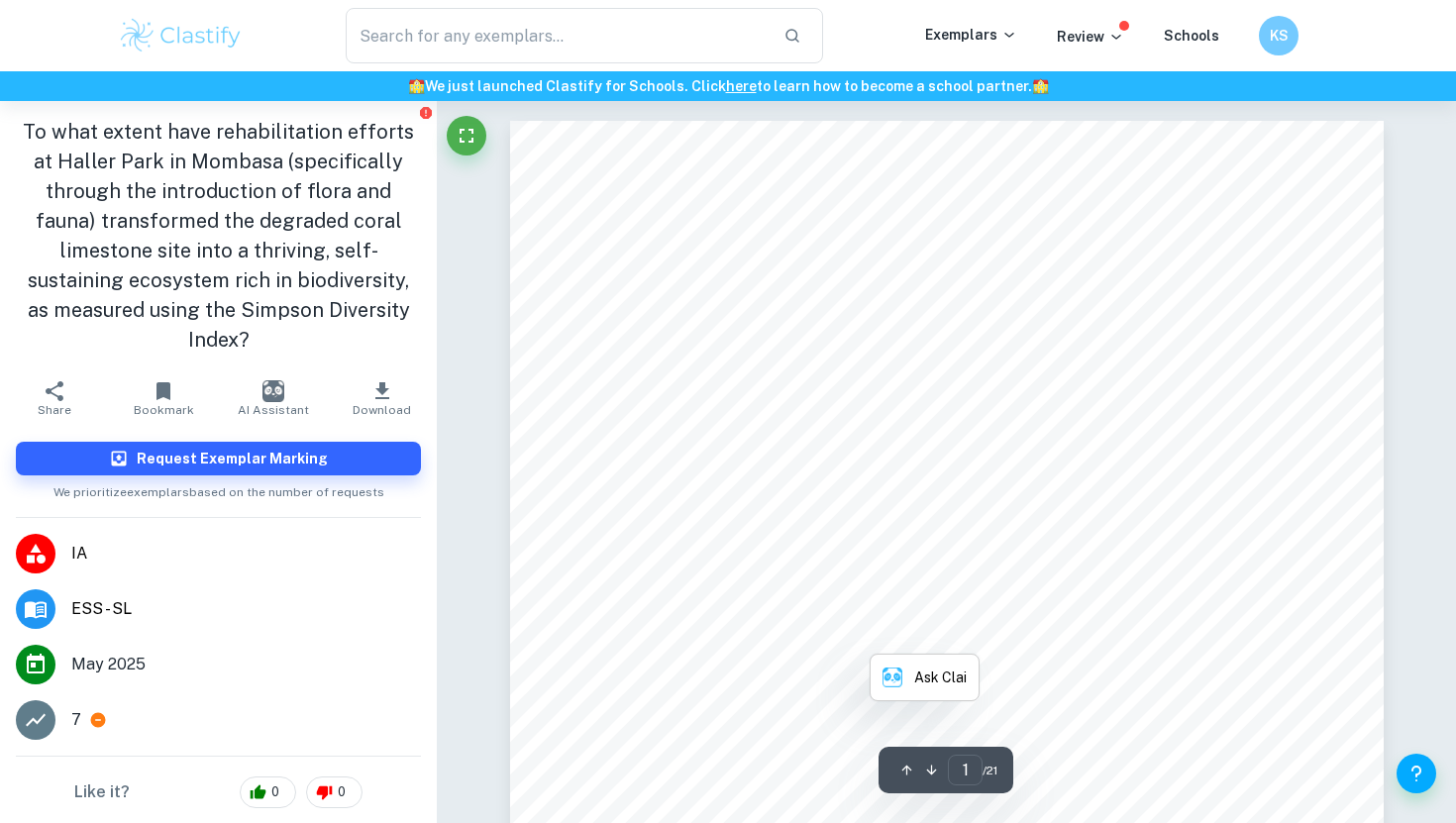click on "To what extent have rehabilitation efforts at [LOCATION] in [LOCATION] (specifically through the introduction" at bounding box center (956, 552) 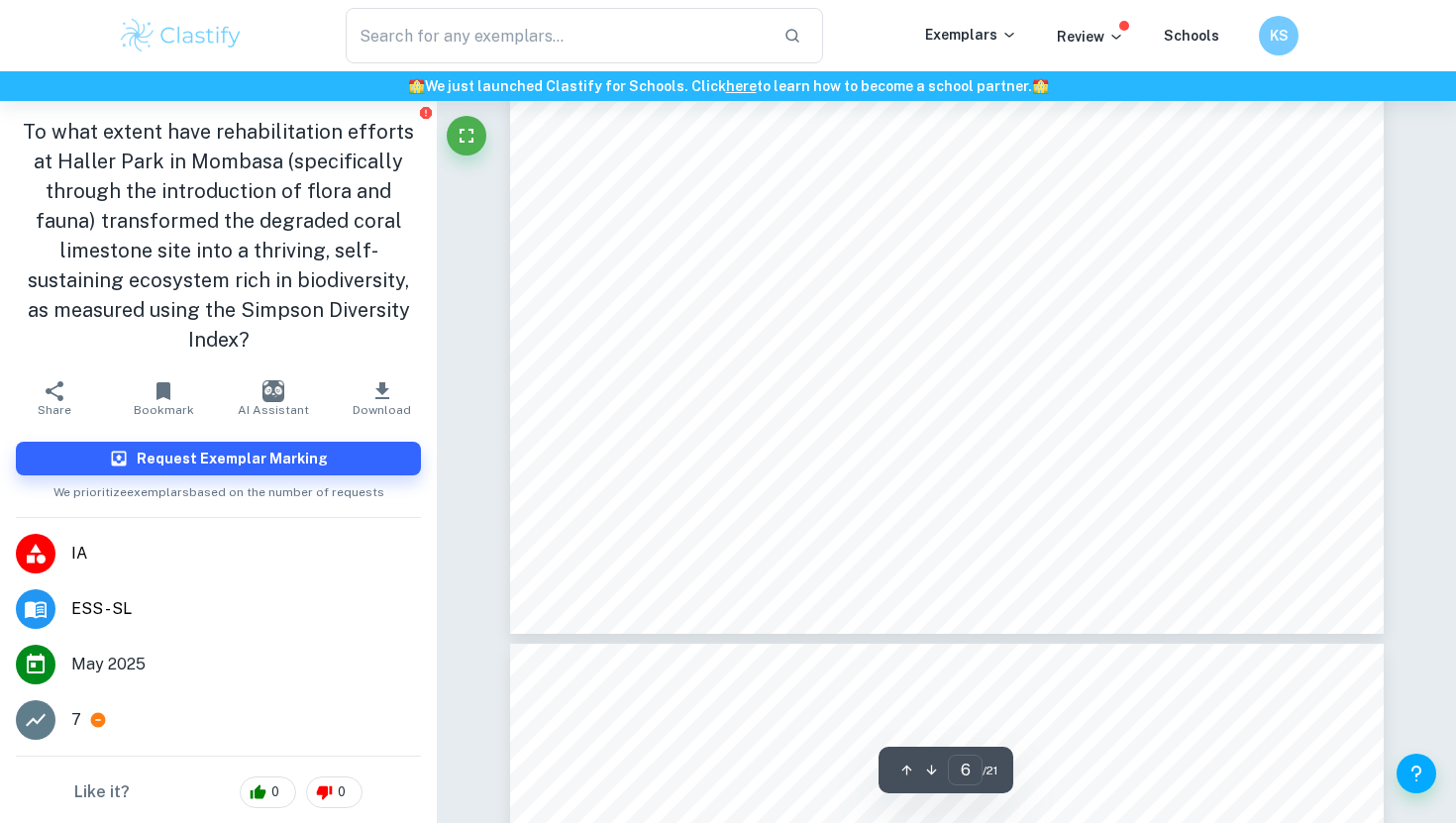 type on "7" 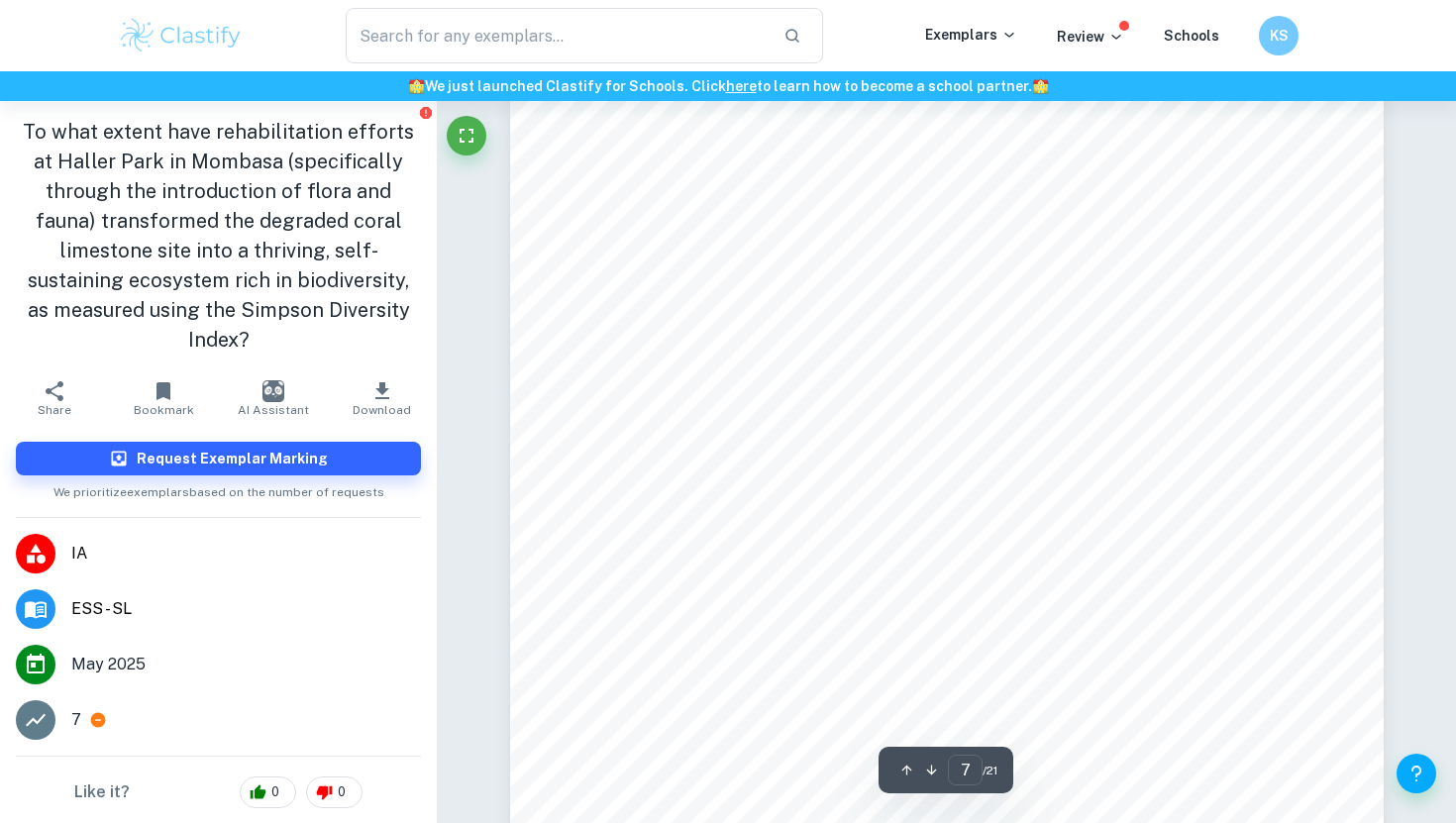 scroll, scrollTop: 7316, scrollLeft: 0, axis: vertical 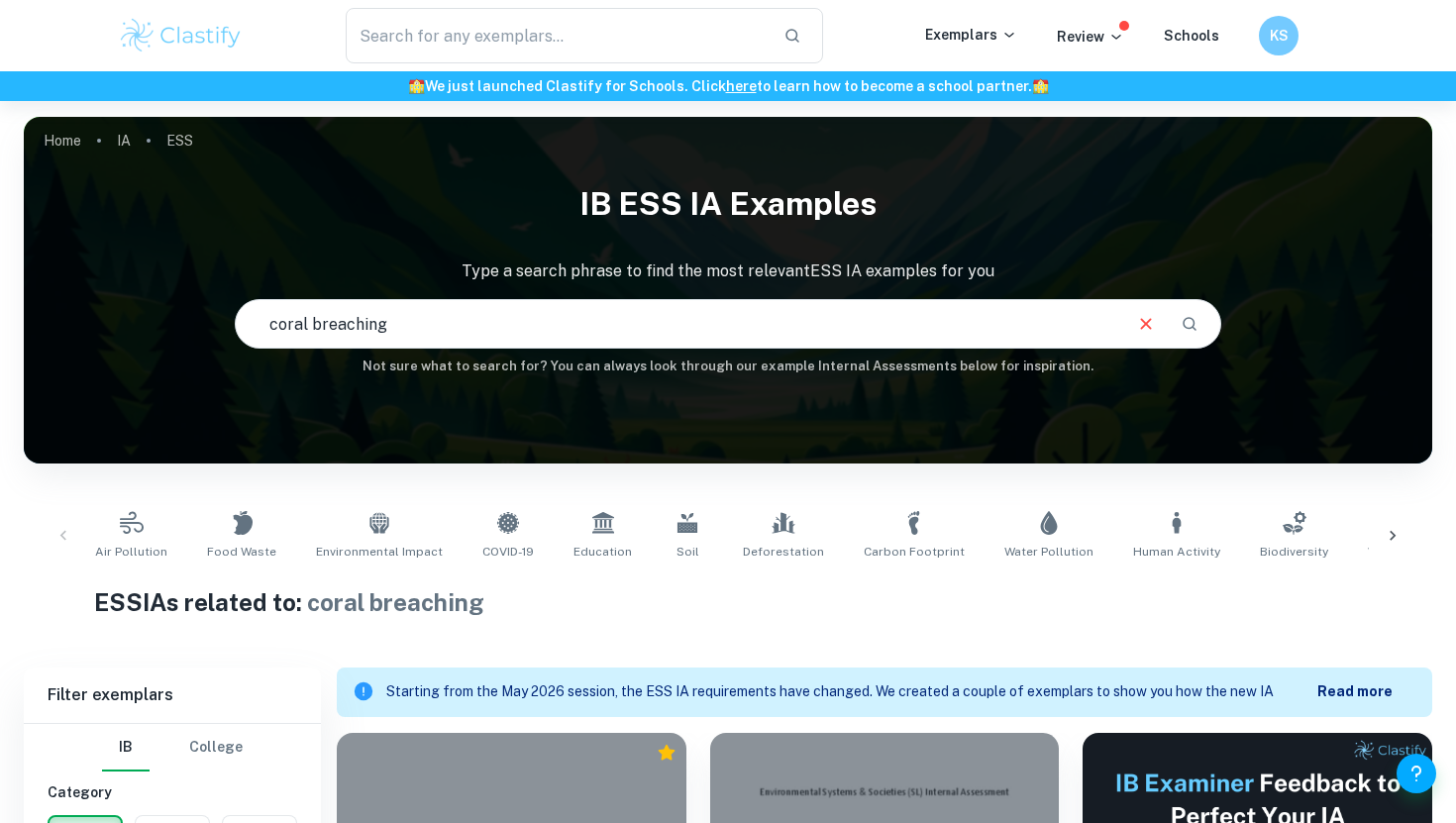 click on "IB ESS IA examples Type a search phrase to find the most relevant ESS IA examples for you coral breaching ​ Not sure what to search for? You can always look through our example Internal Assessments below for inspiration." at bounding box center (728, 274) 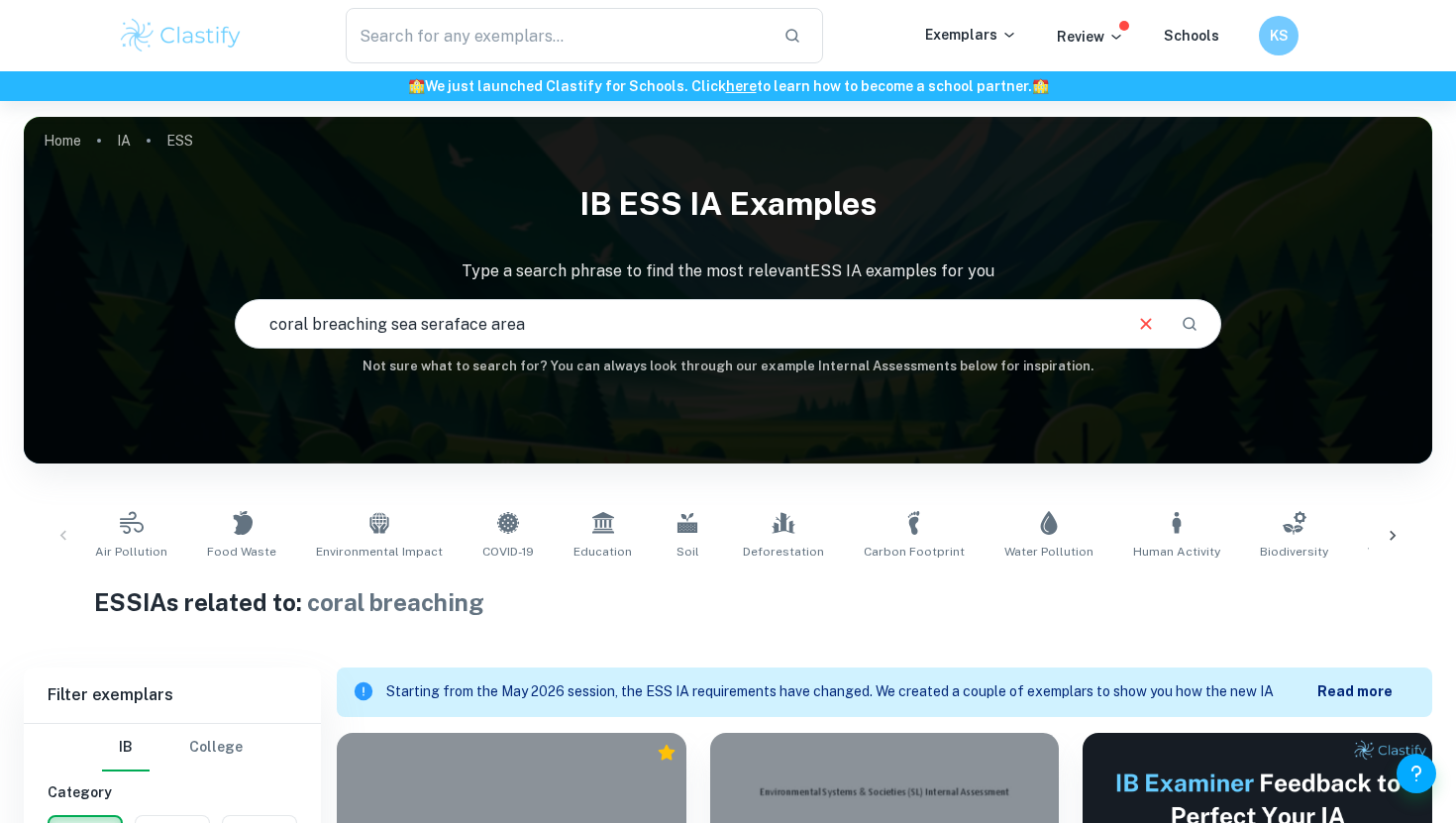 type on "coral breaching sea seraface area" 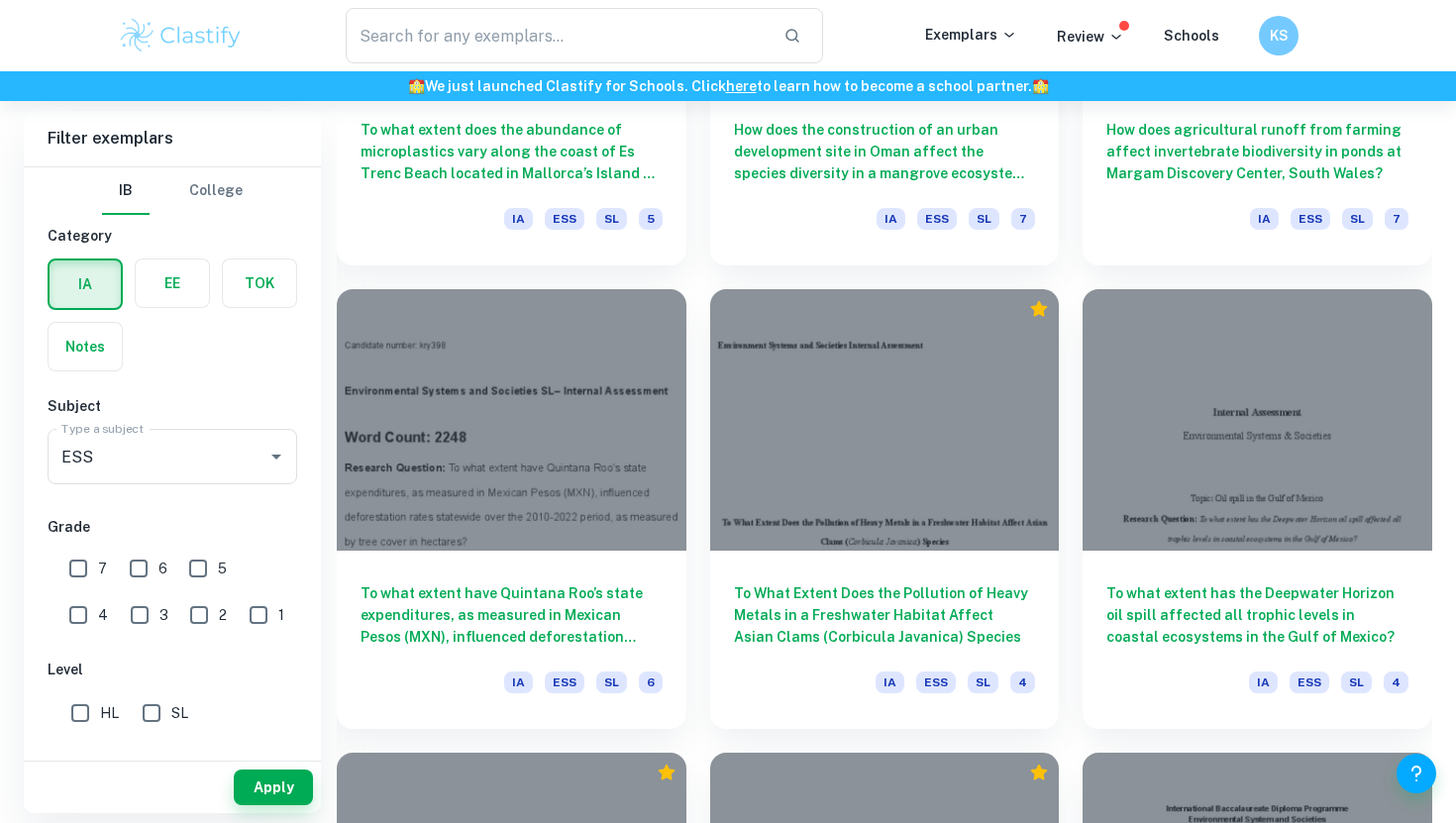 scroll, scrollTop: 2309, scrollLeft: 0, axis: vertical 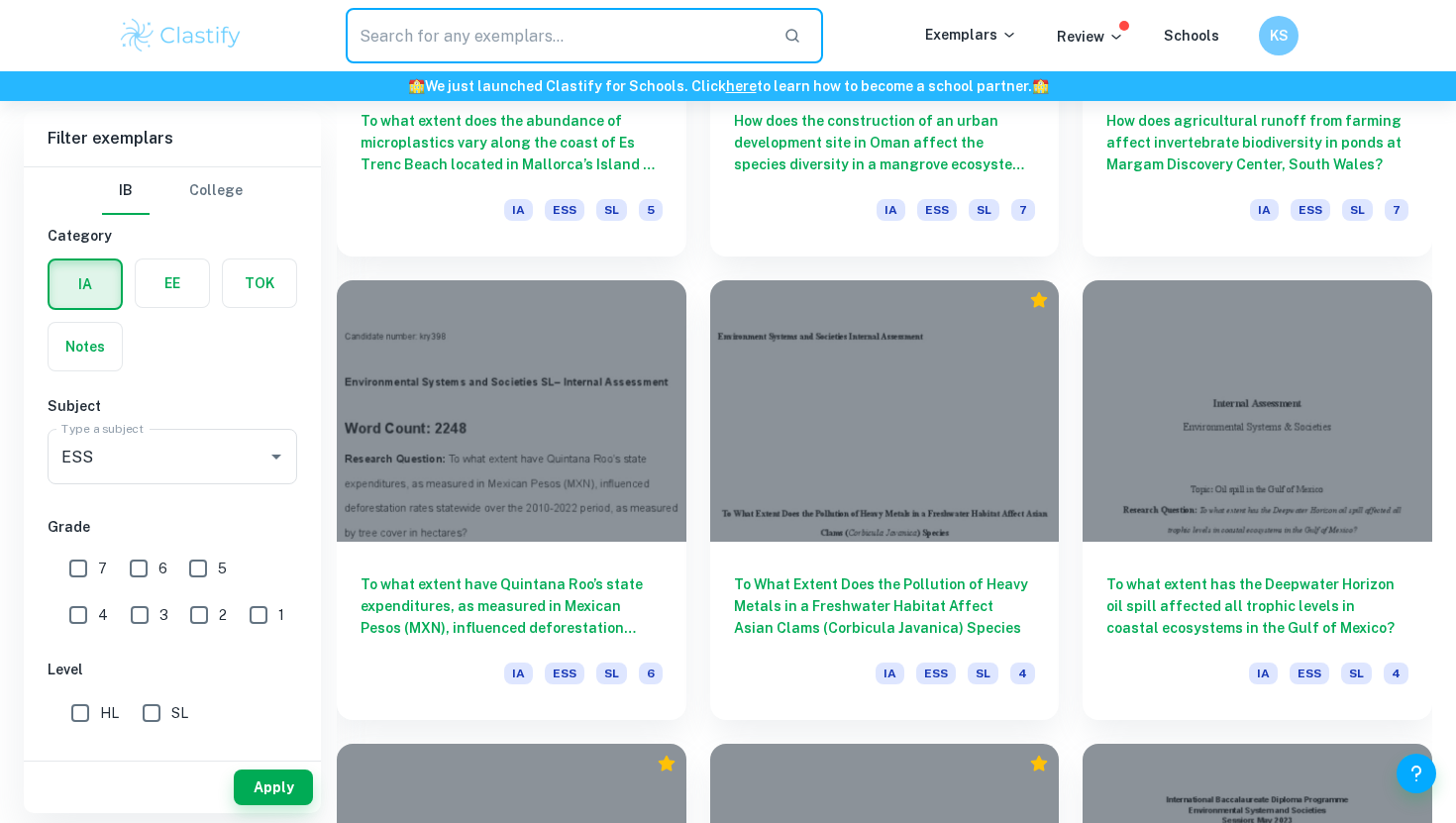 click at bounding box center (557, 36) 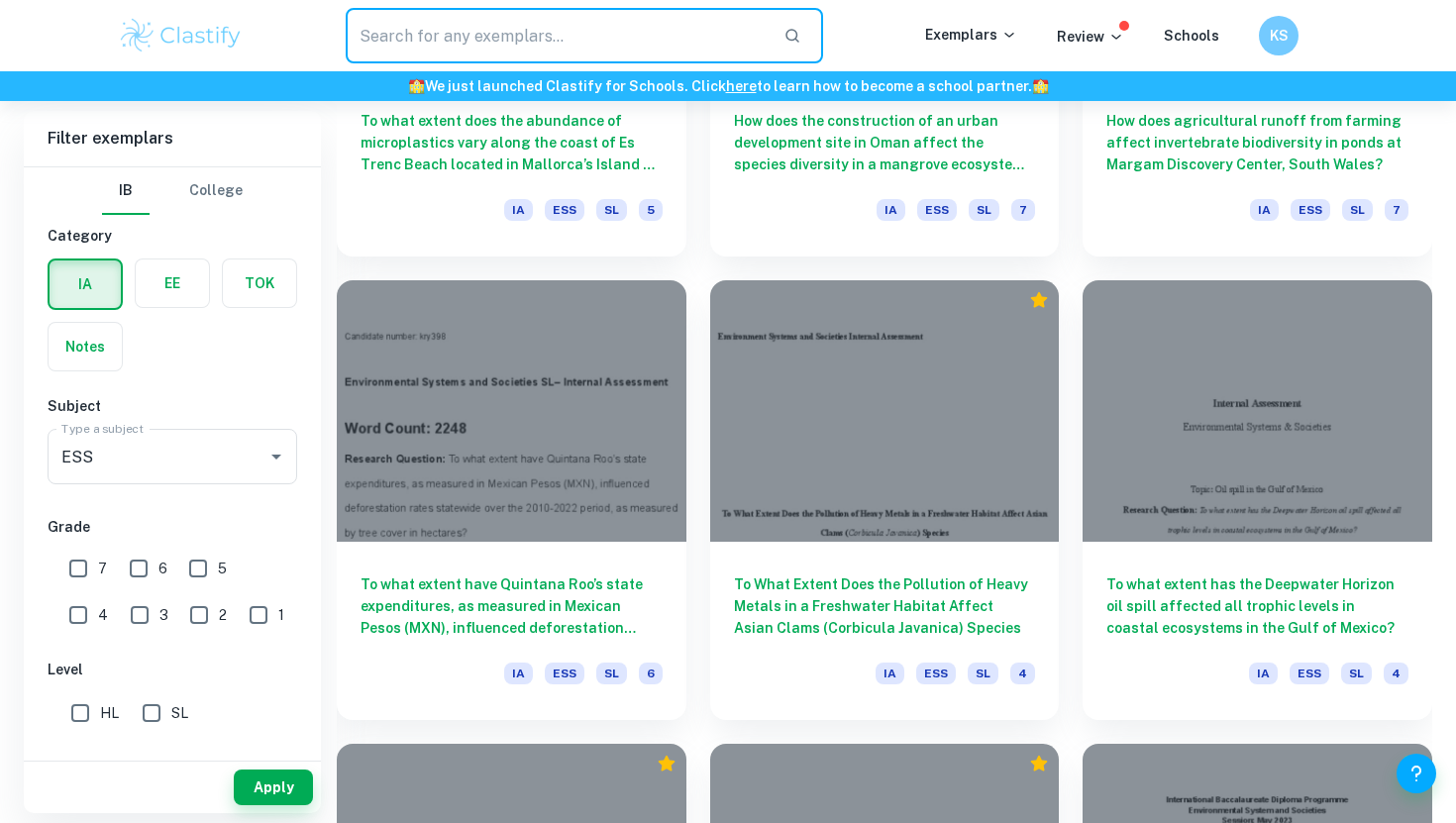 paste on "To what extent has the increase in sea surface temperature, linked to carbon emissions, contributed to coral bleaching events in [LOCATION] between 2000 and 2024?" 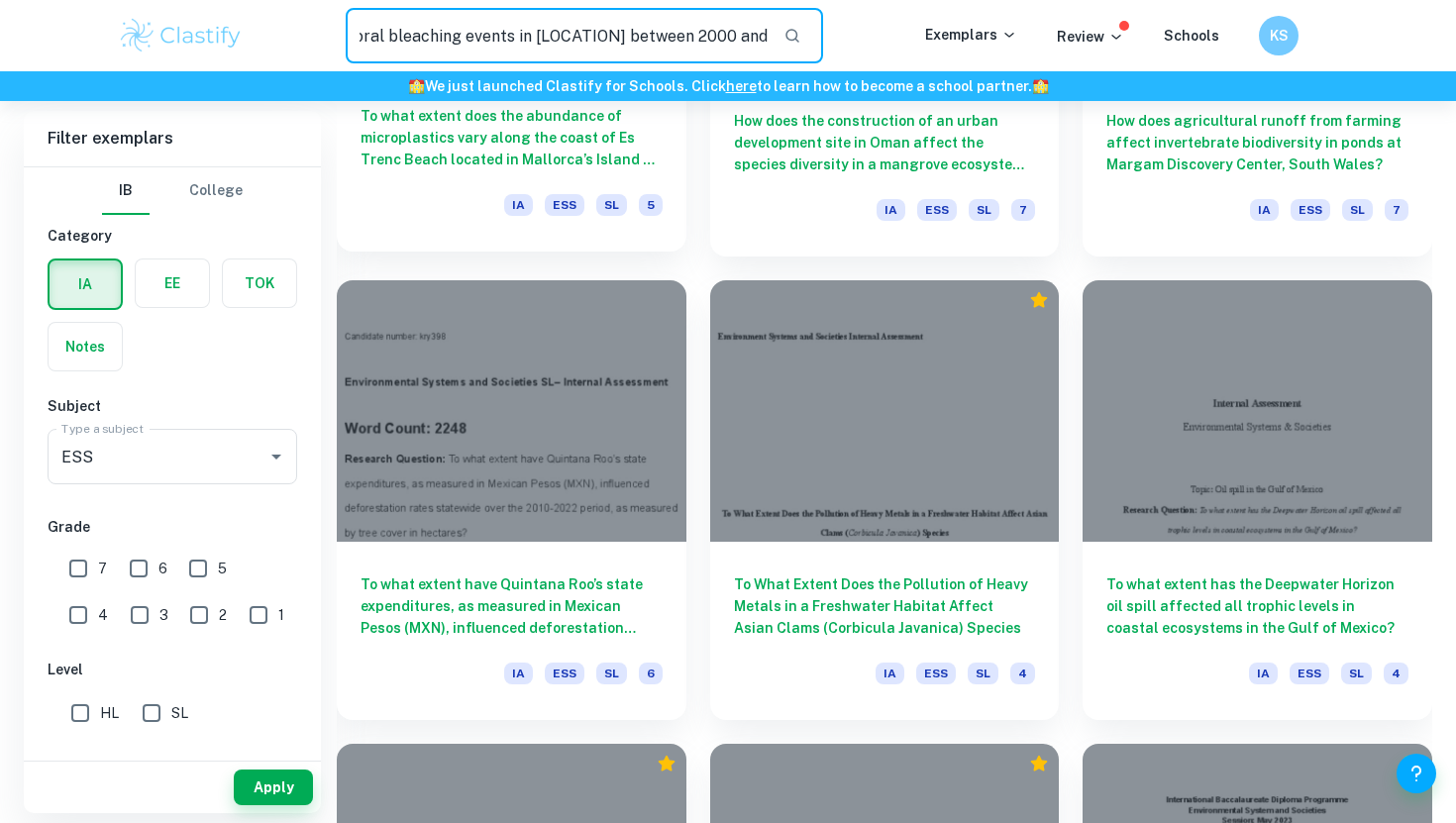 scroll, scrollTop: 0, scrollLeft: 0, axis: both 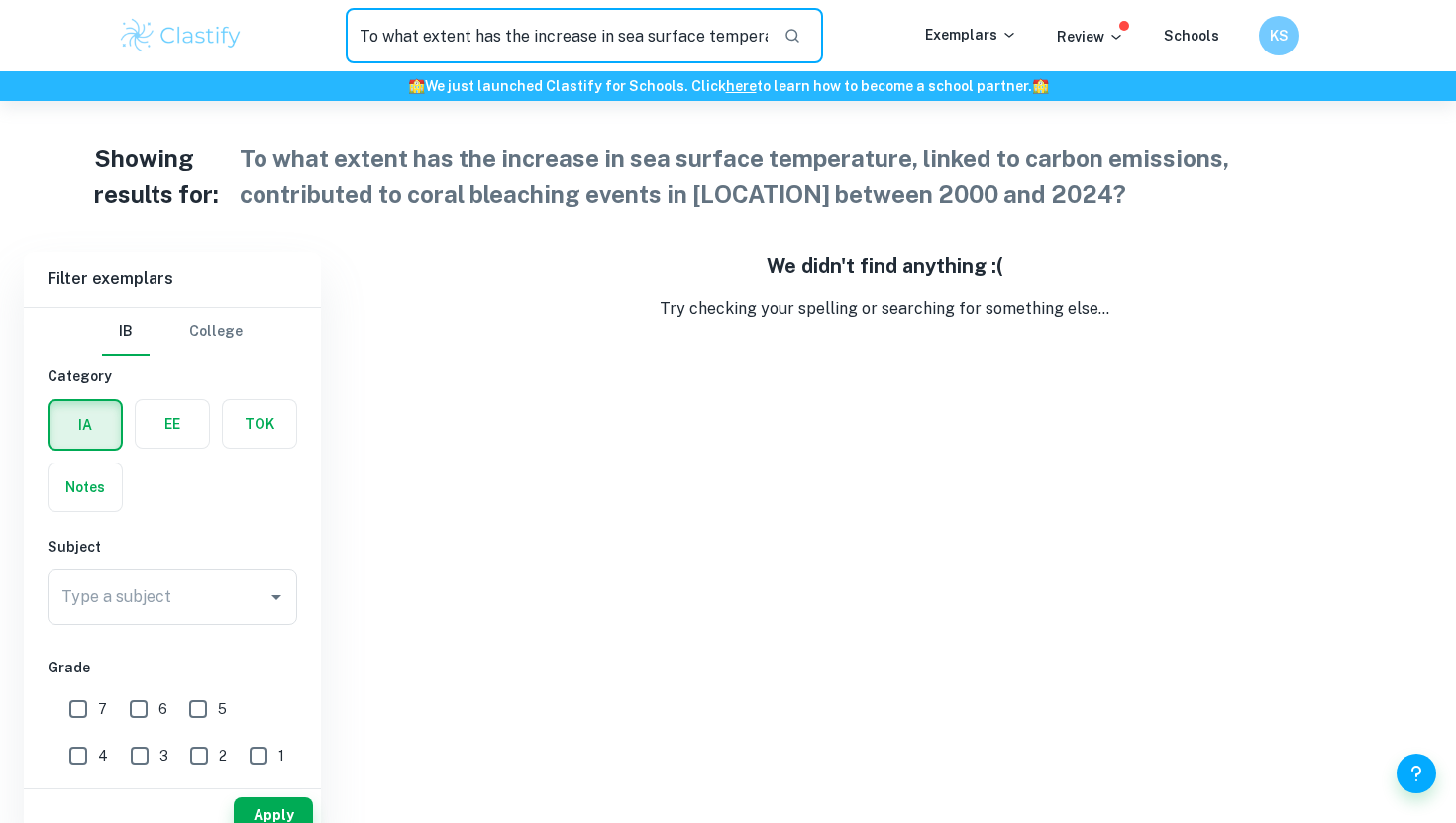 drag, startPoint x: 528, startPoint y: 39, endPoint x: 331, endPoint y: 42, distance: 197.02284 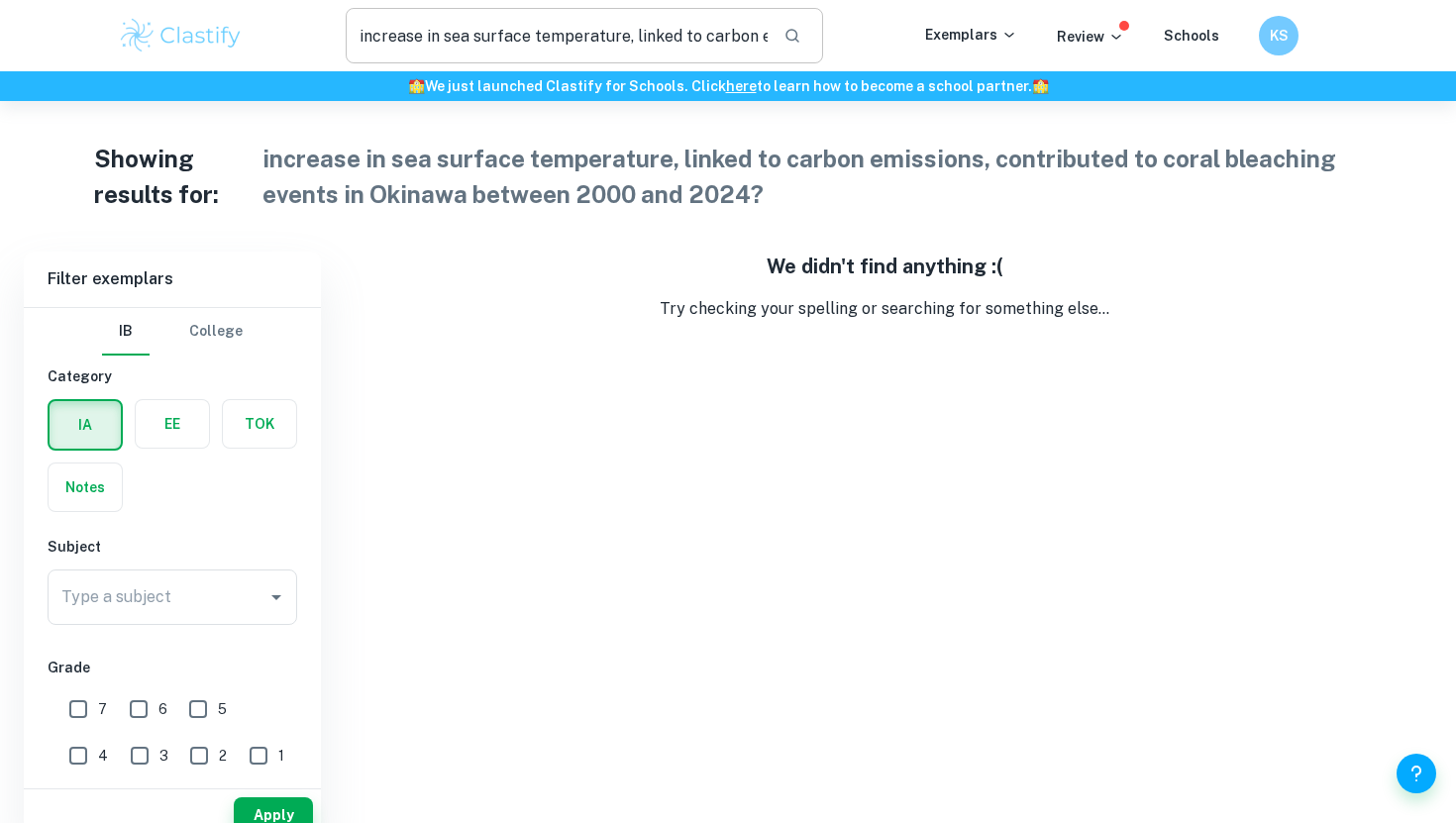click on "increase in sea surface temperature, linked to carbon emissions, contributed to coral bleaching events in Okinawa between 2000 and 2024?" at bounding box center [557, 36] 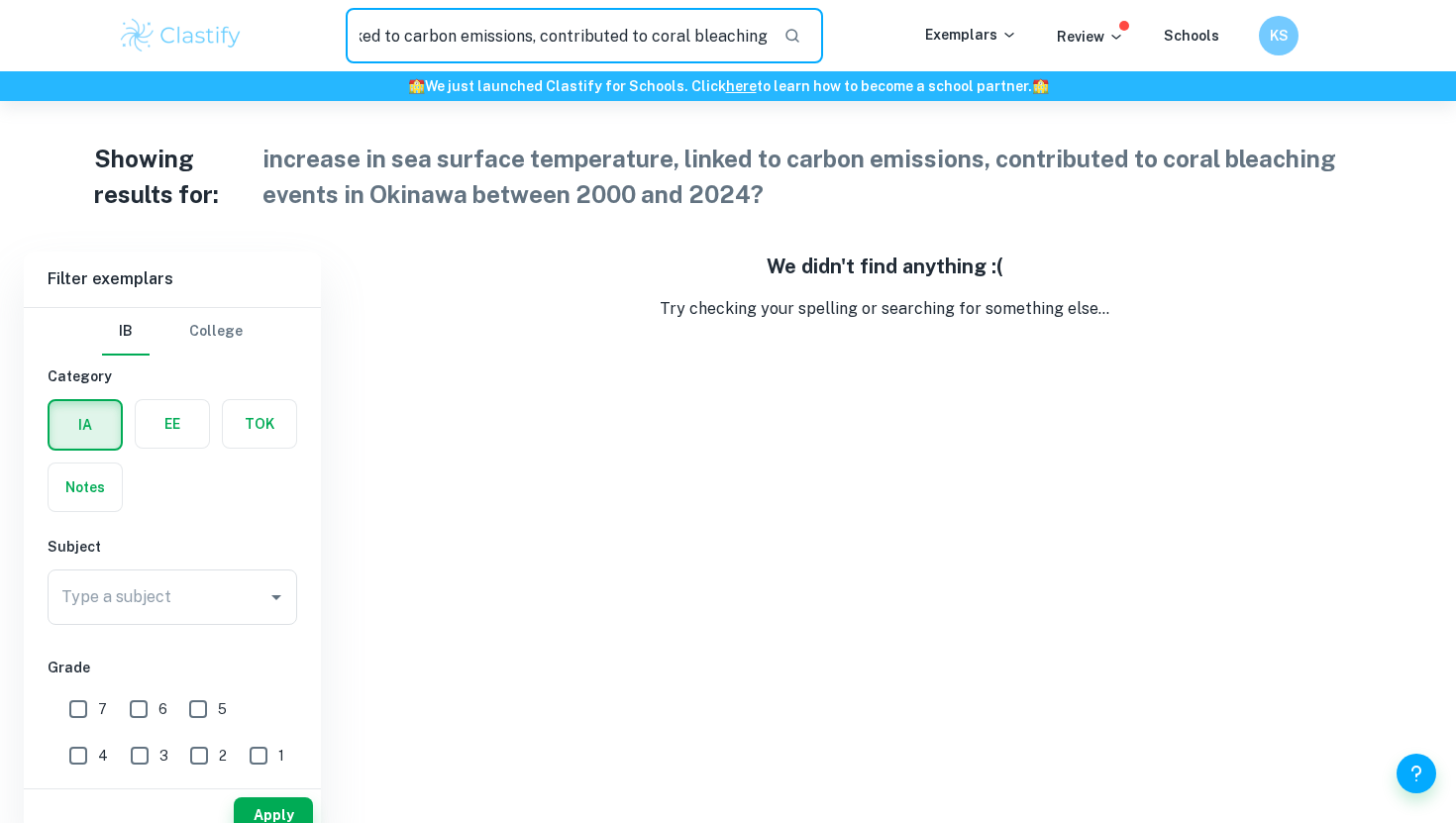 scroll, scrollTop: 0, scrollLeft: 357, axis: horizontal 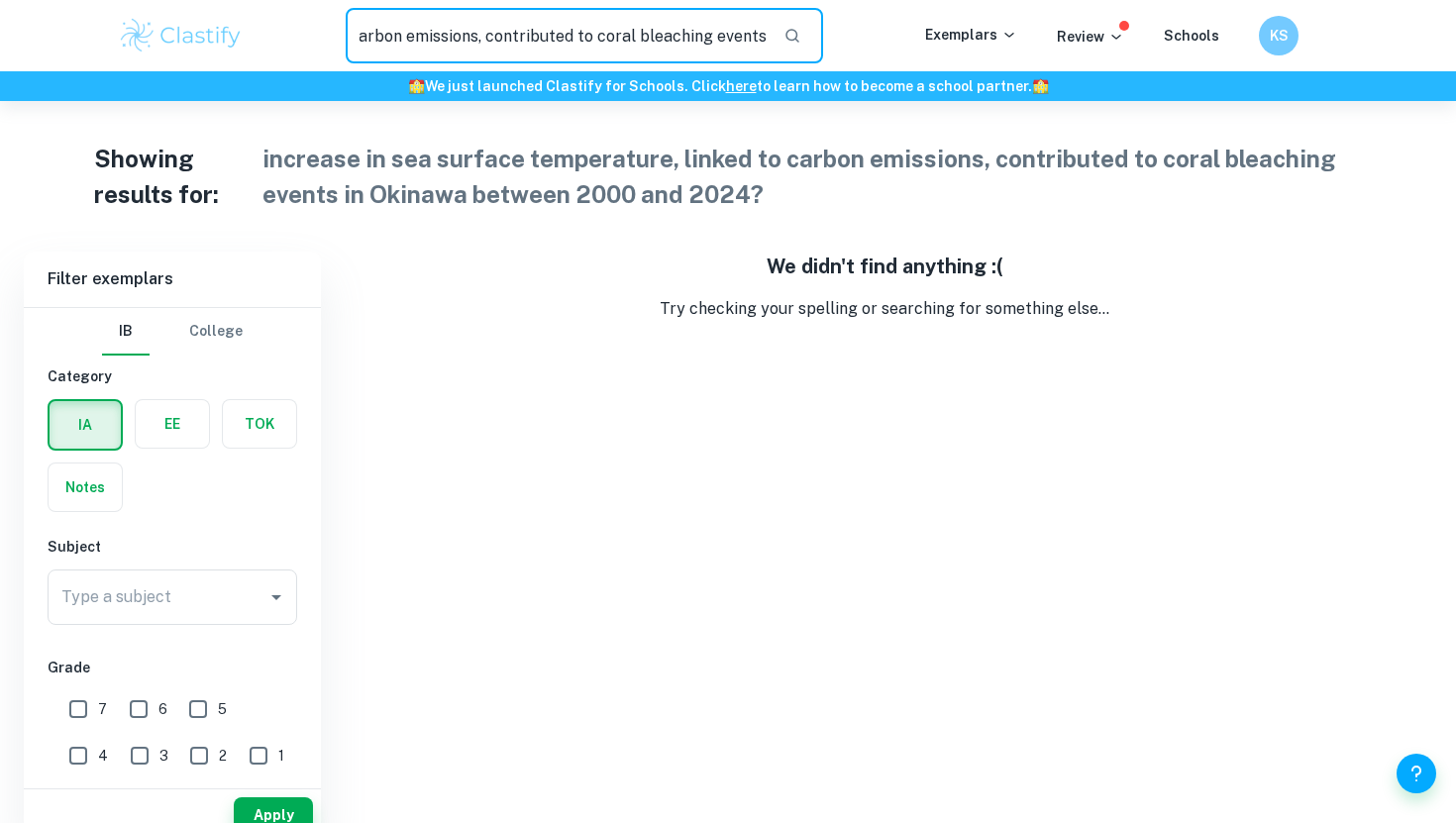 drag, startPoint x: 634, startPoint y: 30, endPoint x: 588, endPoint y: 38, distance: 46.69047 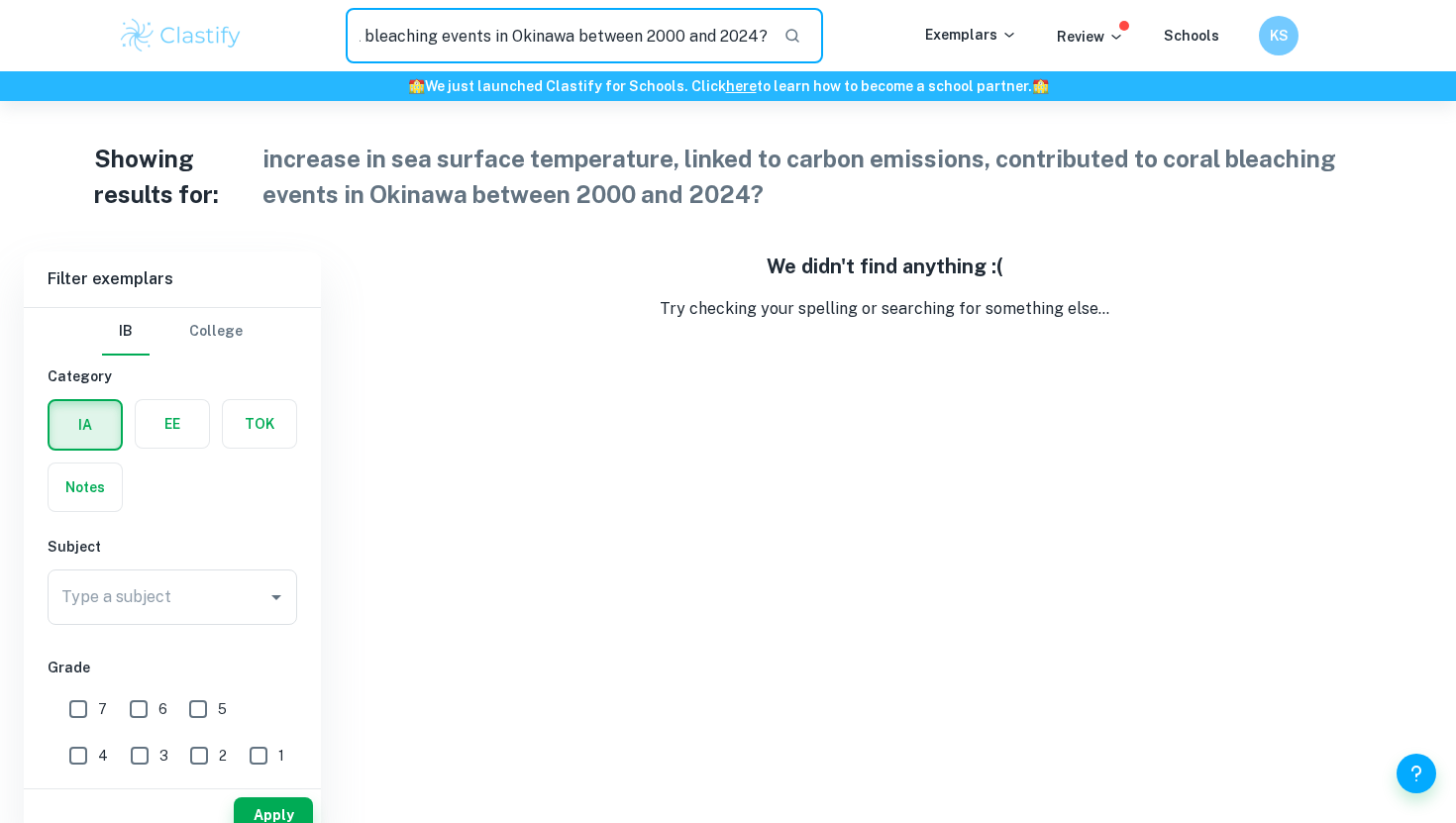 scroll, scrollTop: 0, scrollLeft: 271, axis: horizontal 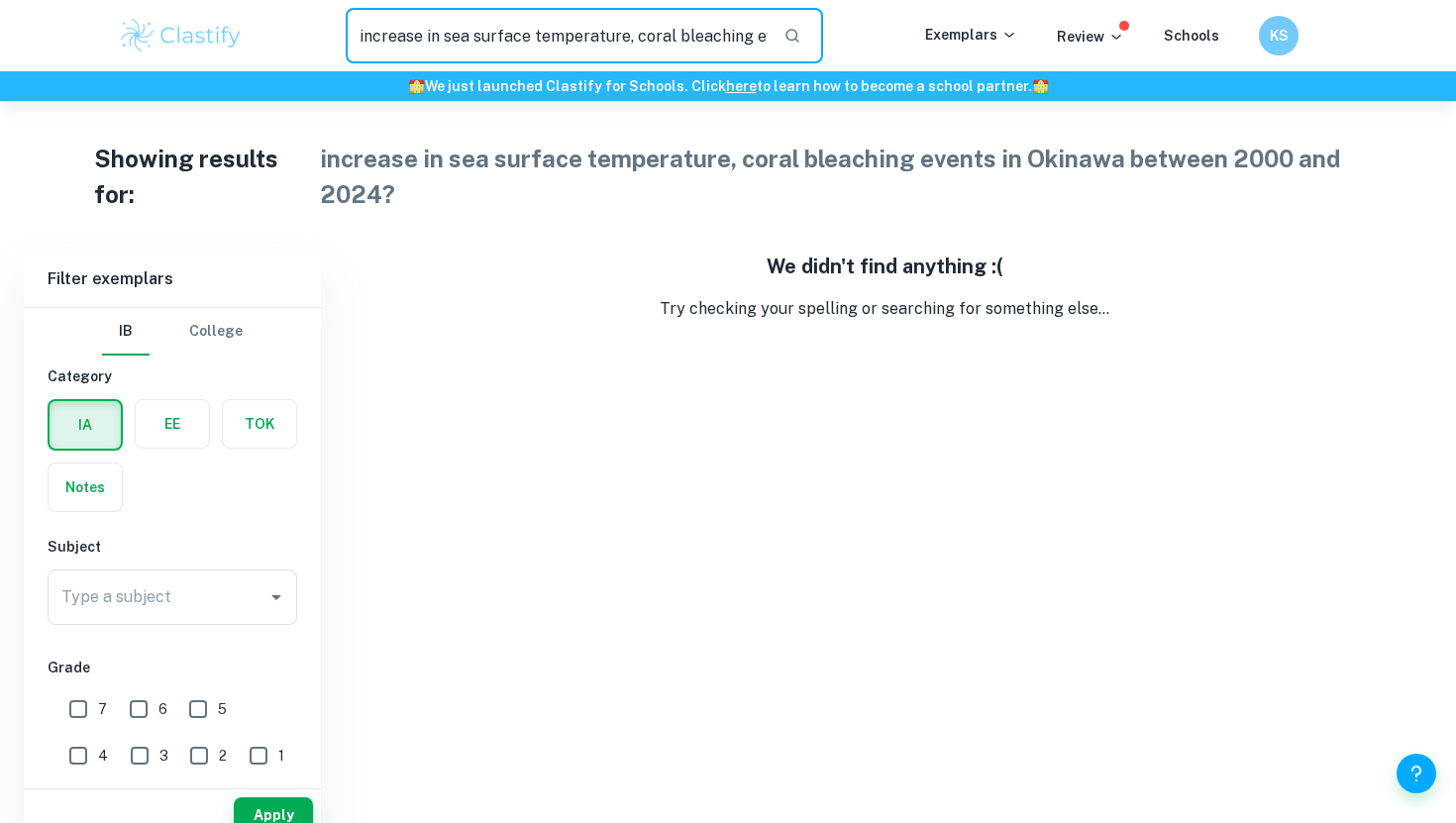 drag, startPoint x: 445, startPoint y: 35, endPoint x: 355, endPoint y: 31, distance: 90.08885 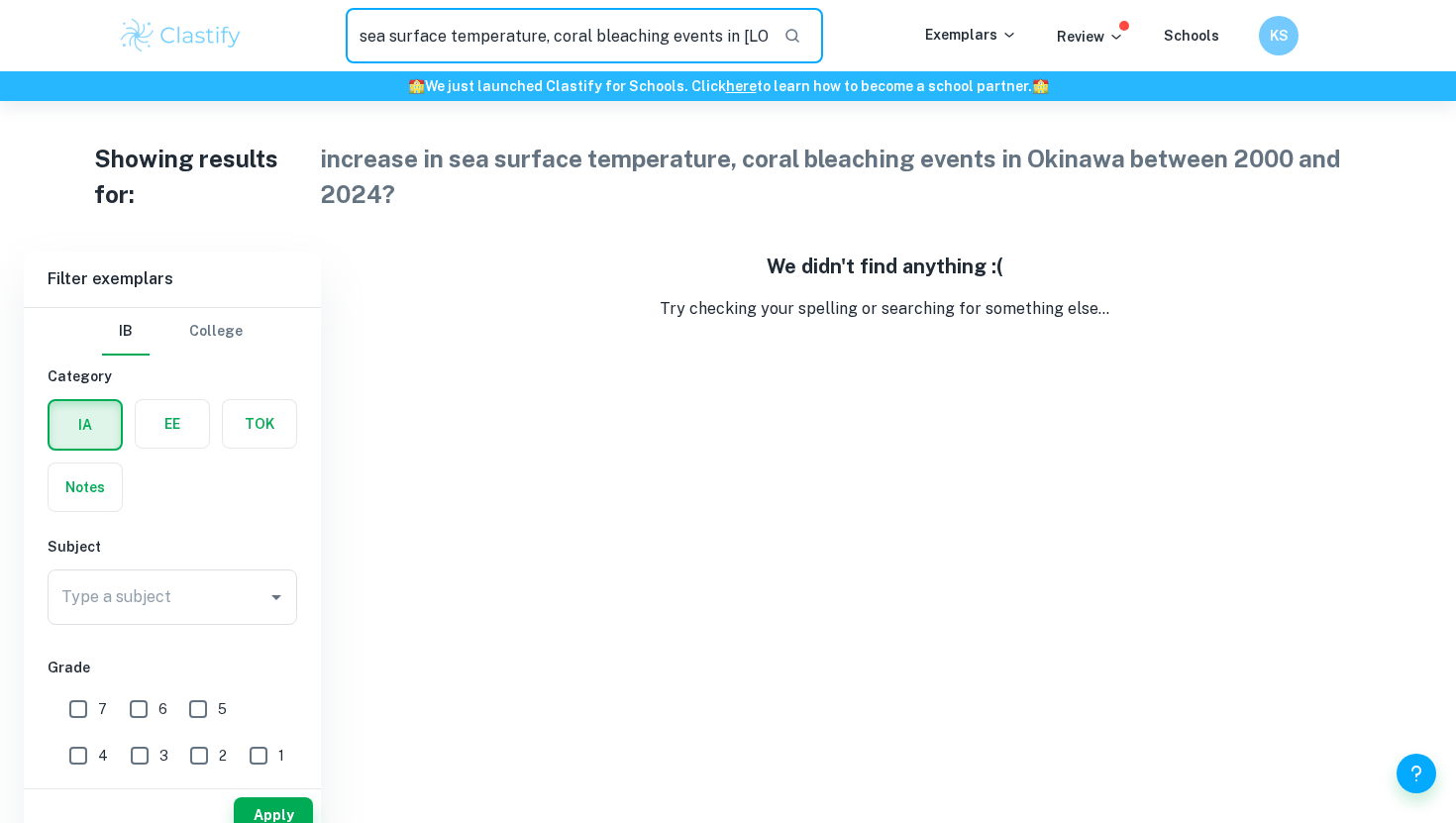 scroll, scrollTop: 0, scrollLeft: 28, axis: horizontal 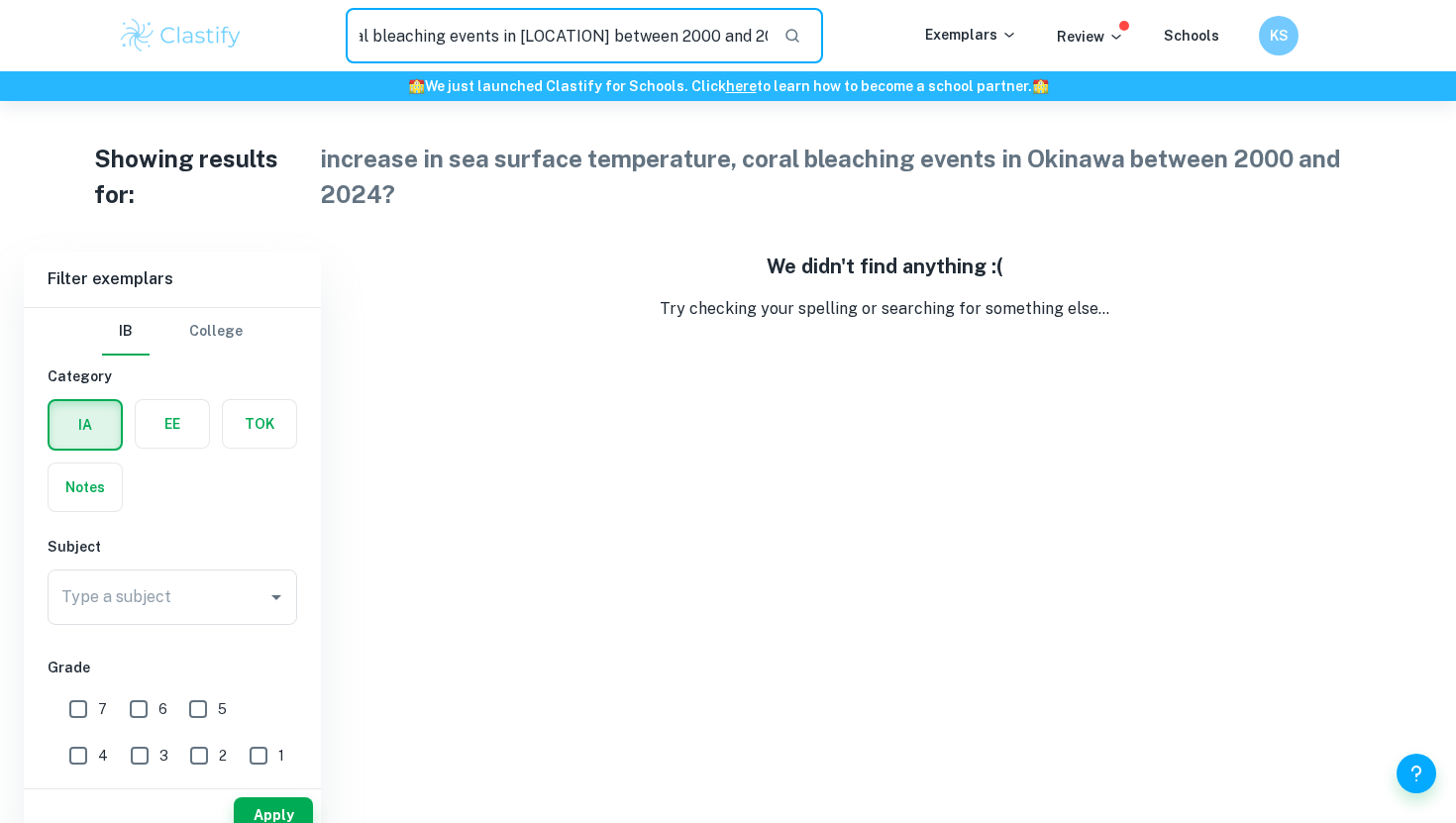 drag, startPoint x: 643, startPoint y: 33, endPoint x: 810, endPoint y: 51, distance: 167.9673 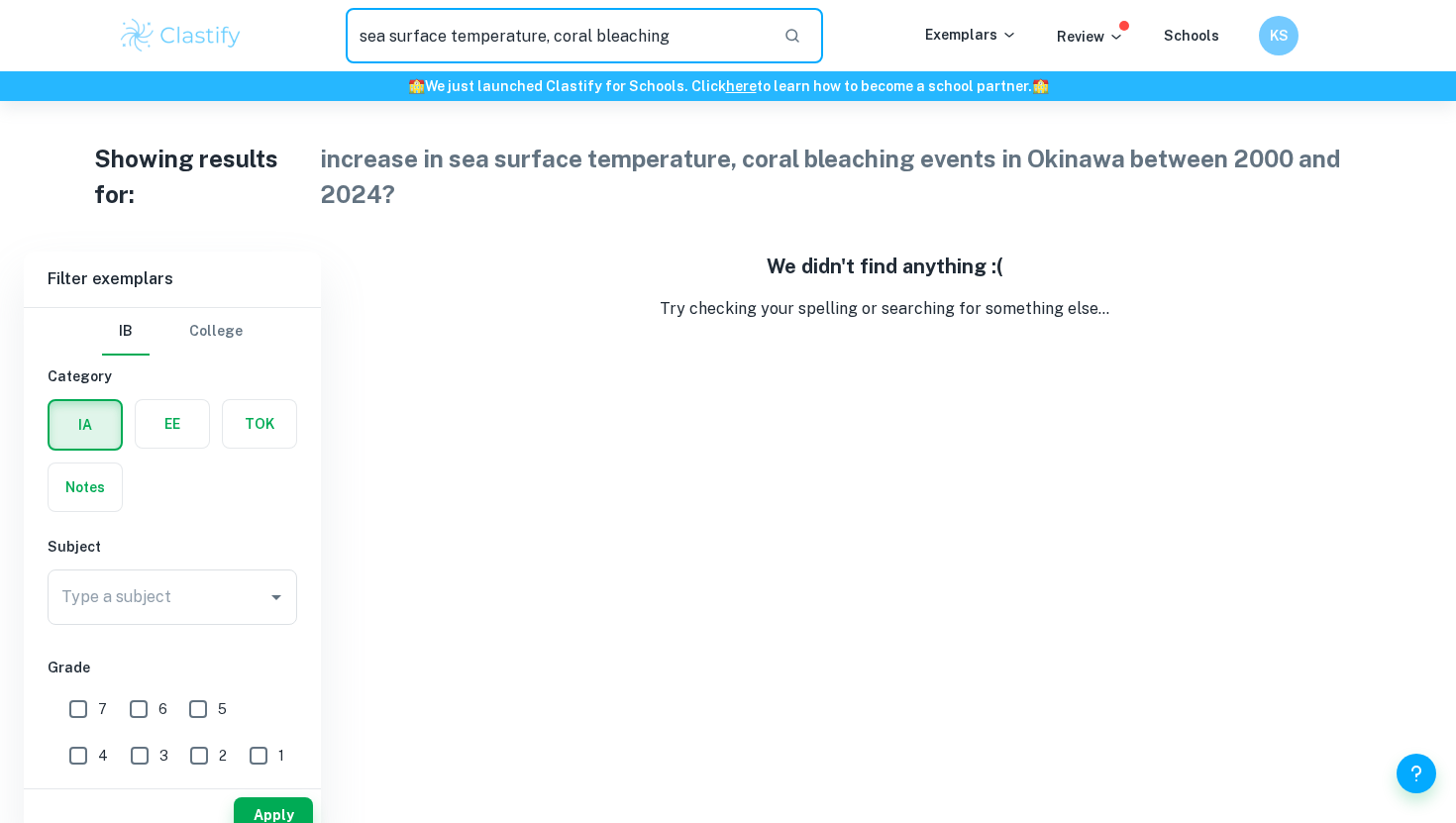 scroll, scrollTop: 0, scrollLeft: 0, axis: both 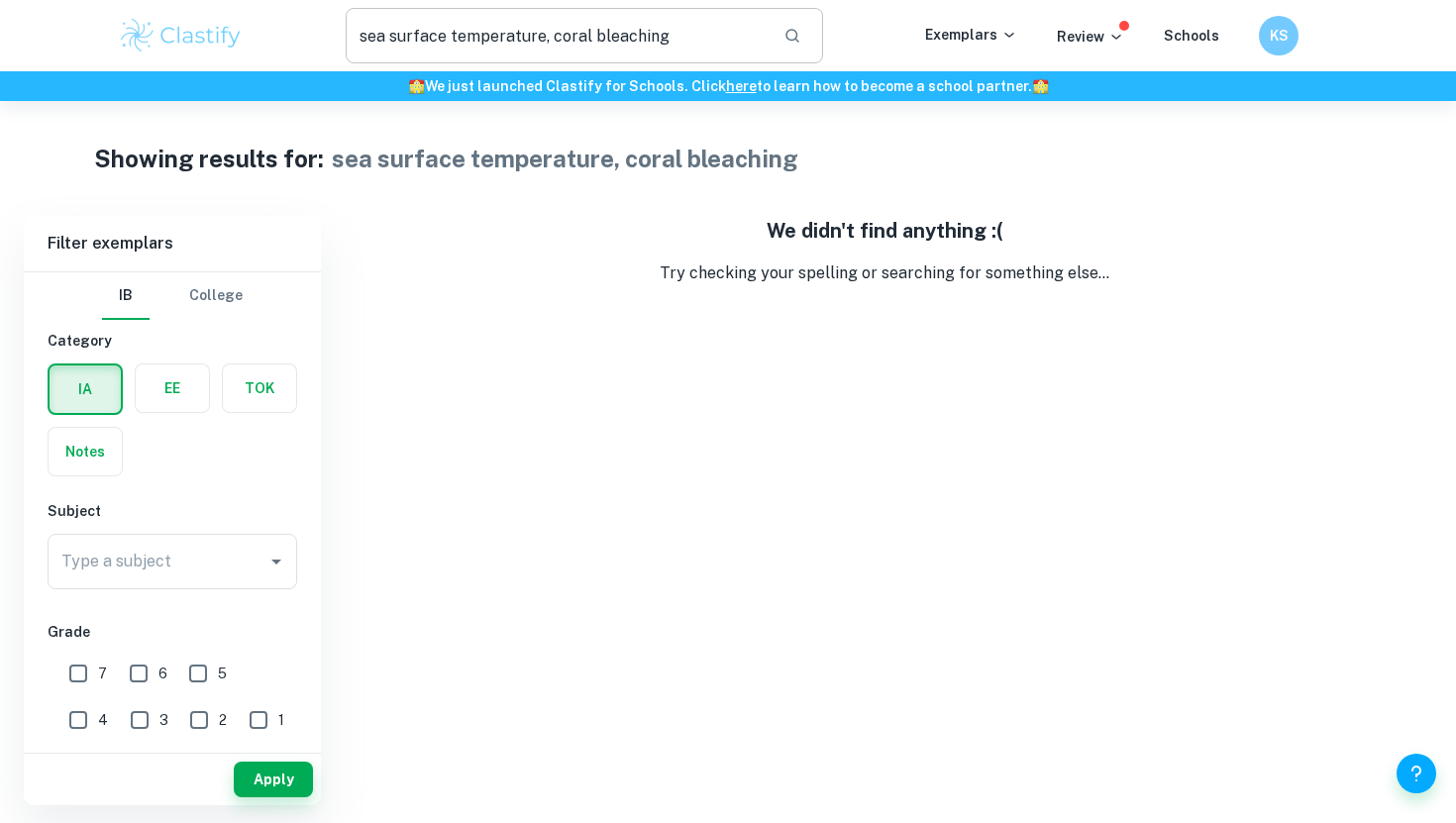 click on "sea surface temperature, coral bleaching" at bounding box center (557, 36) 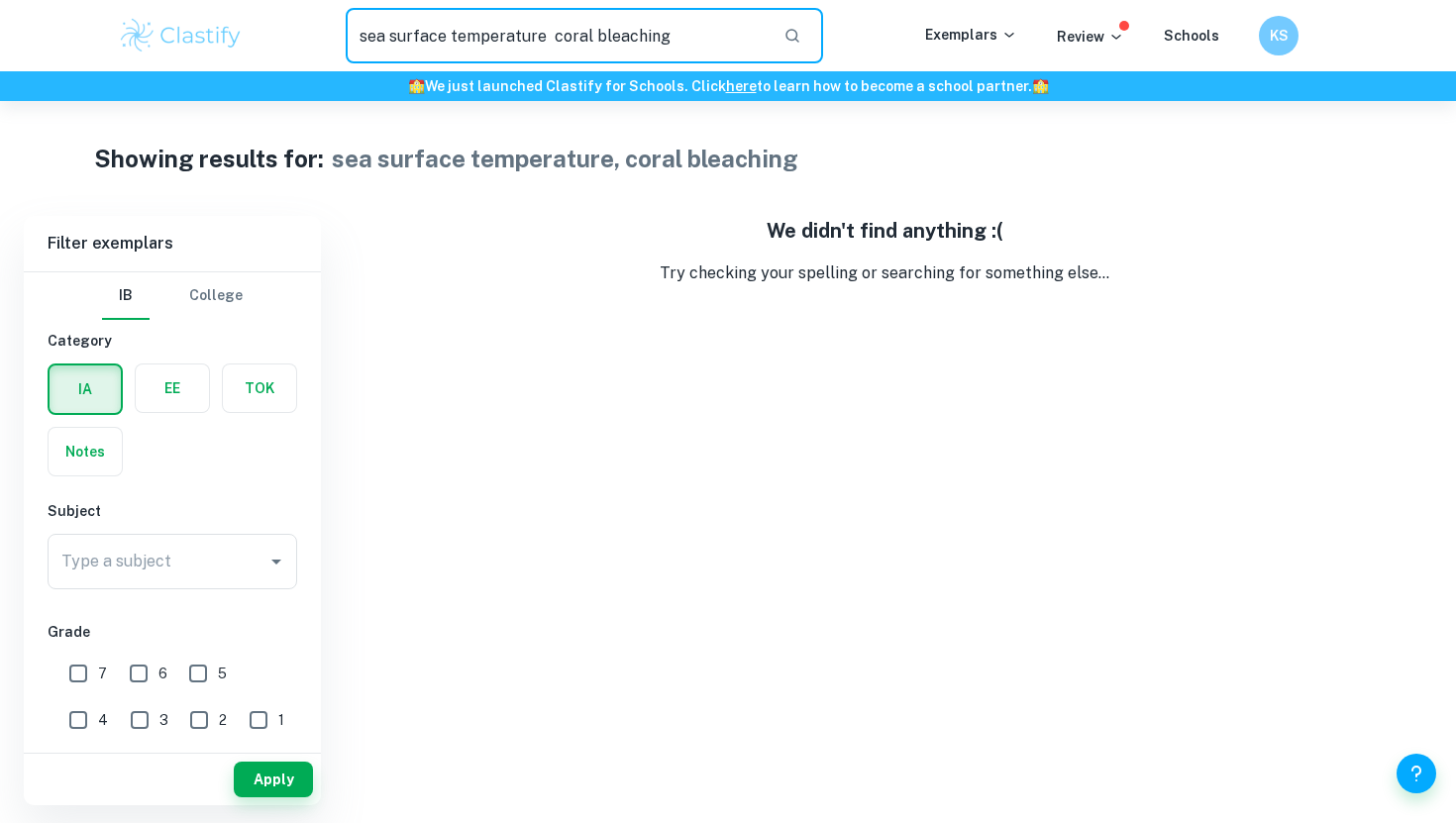 click 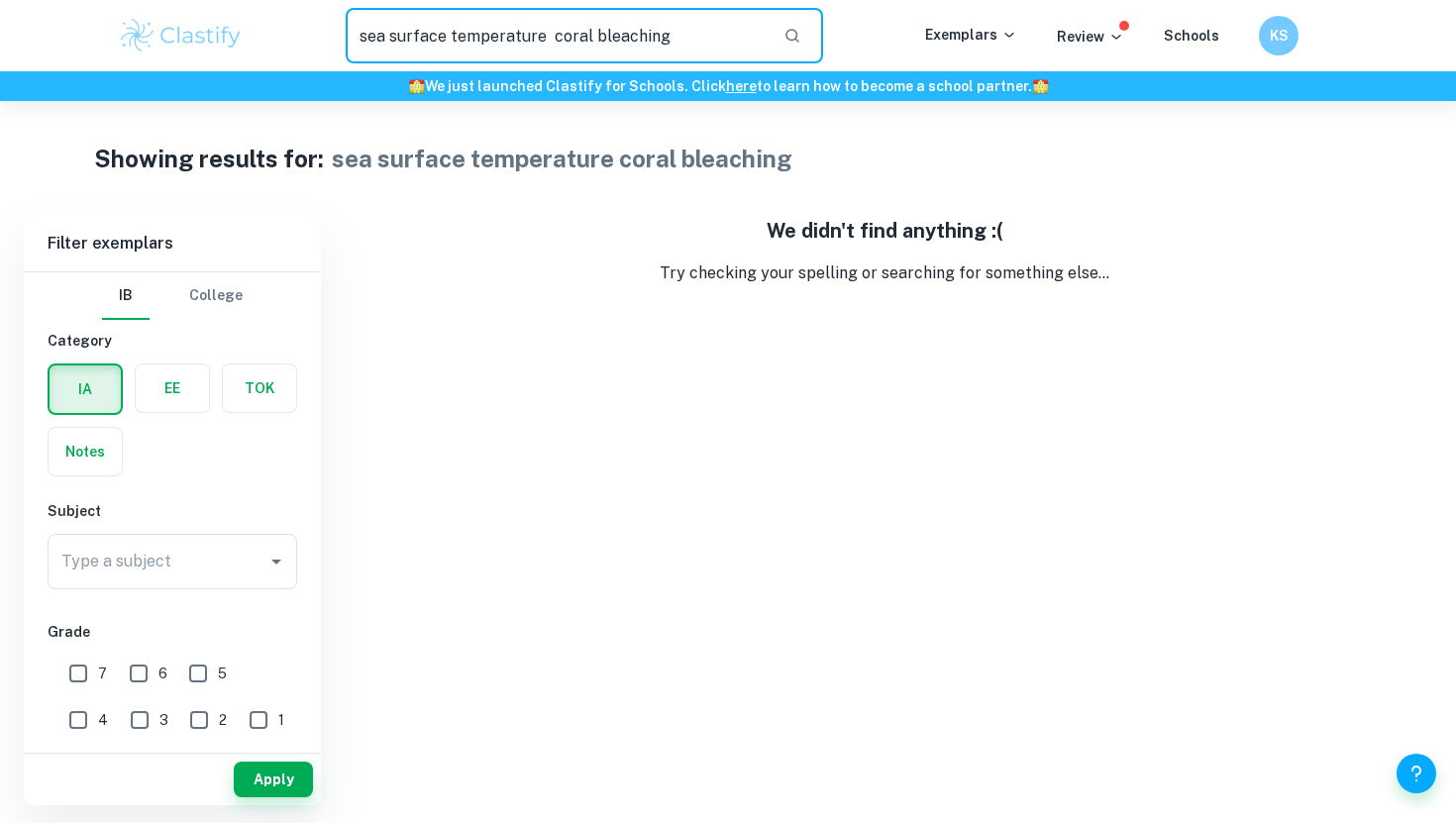 drag, startPoint x: 544, startPoint y: 36, endPoint x: 359, endPoint y: 37, distance: 185.0027 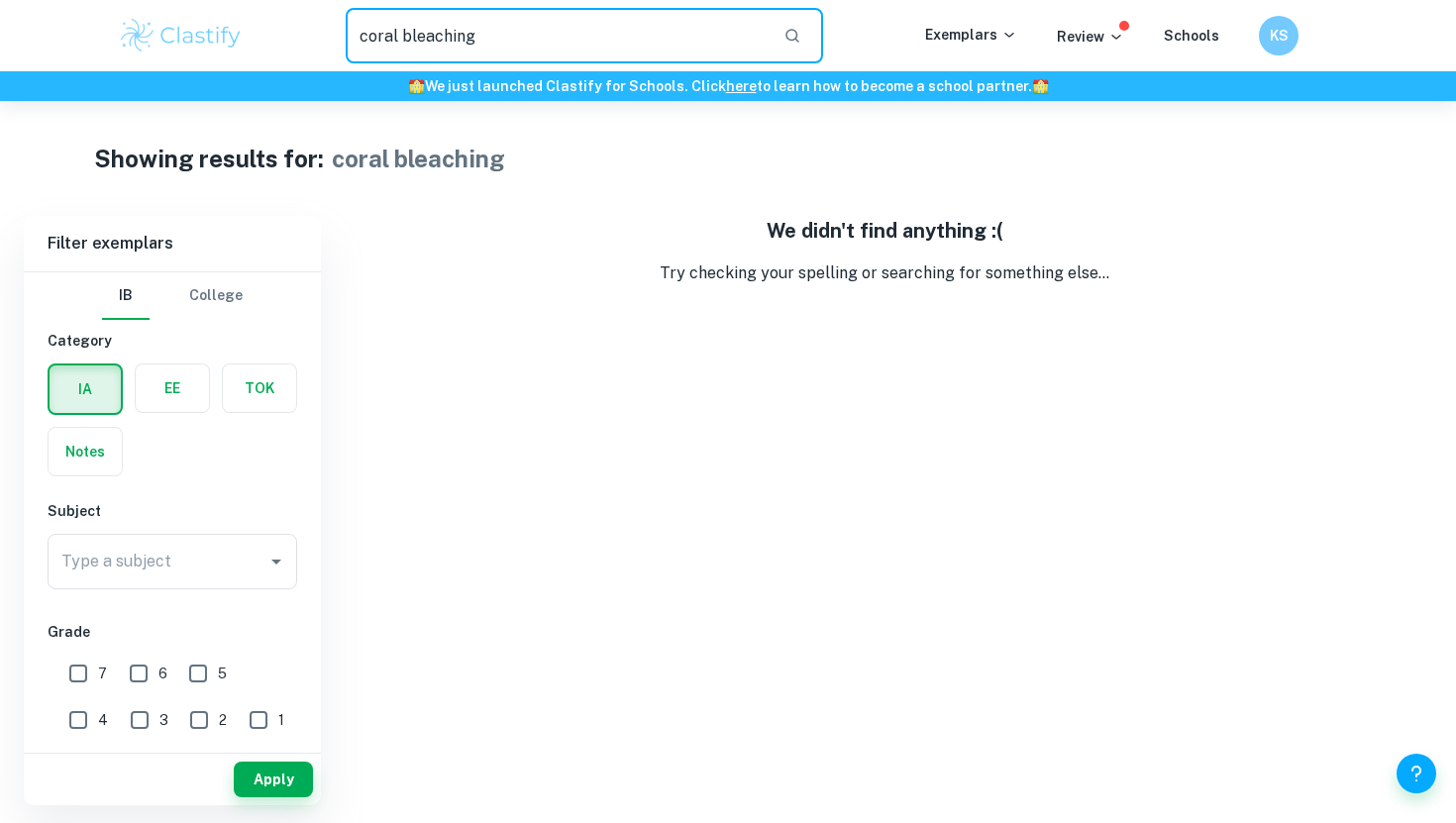 click on "coral bleaching" at bounding box center [557, 36] 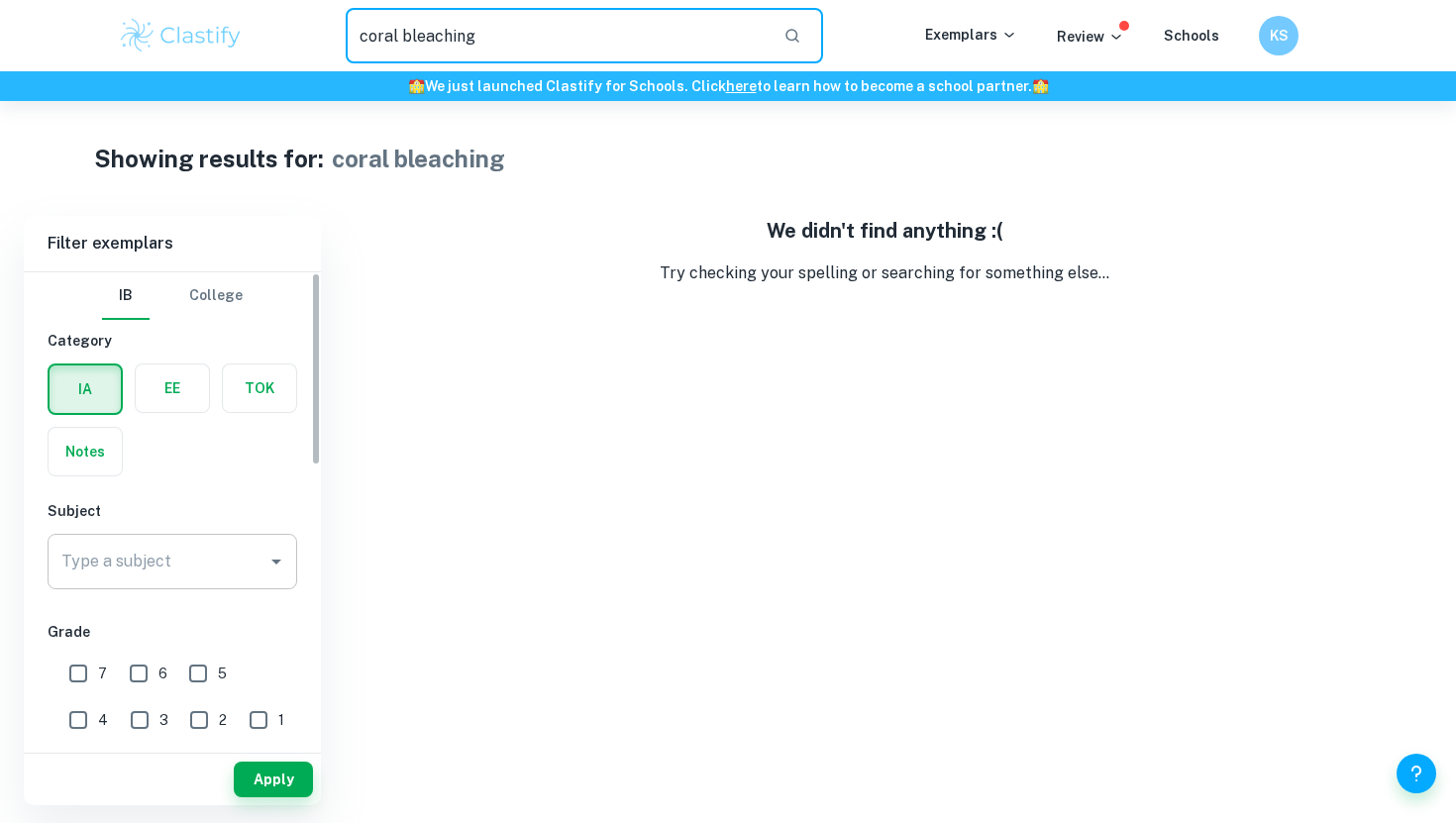 type on "coral bleaching" 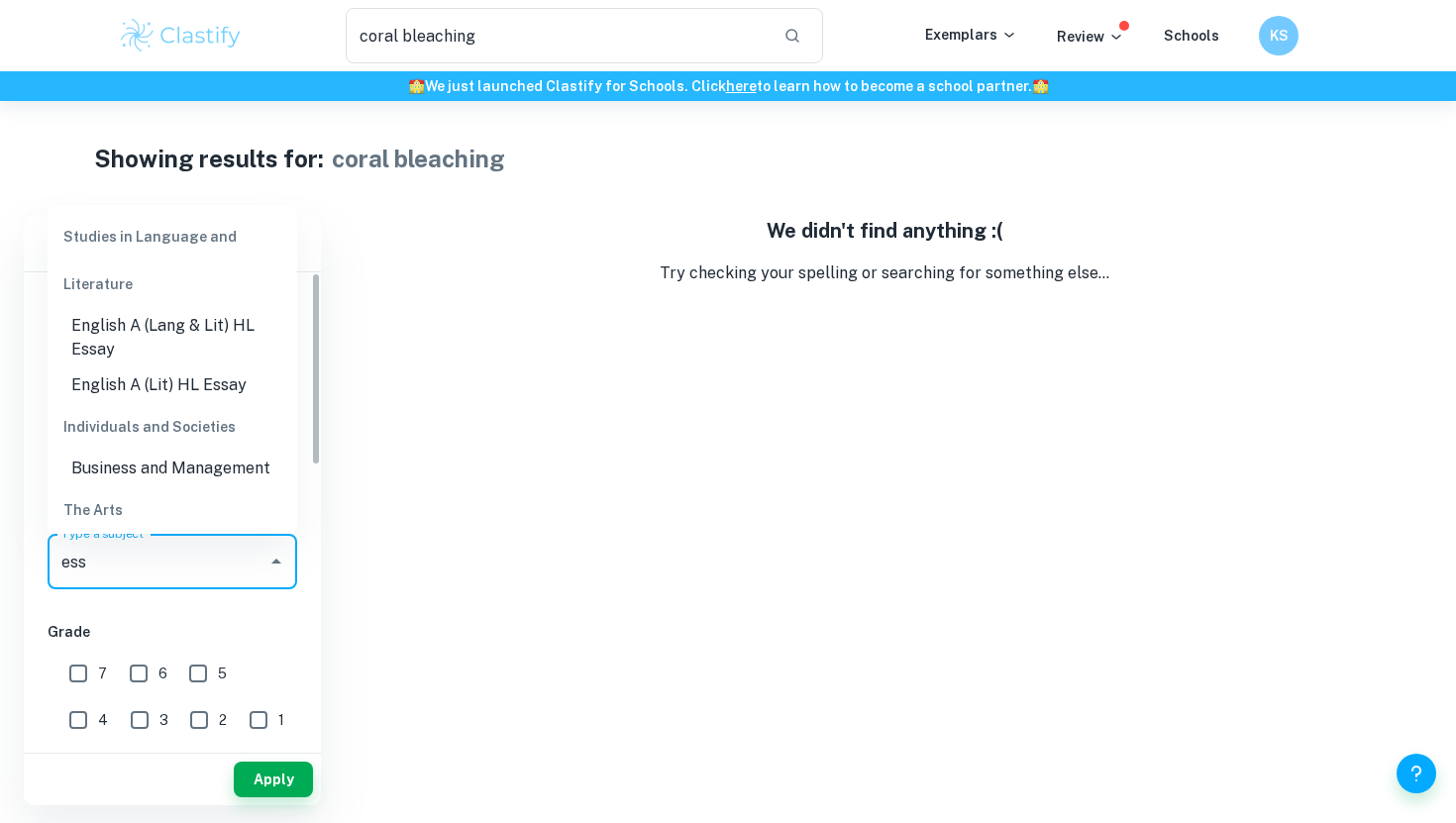 scroll, scrollTop: 126, scrollLeft: 0, axis: vertical 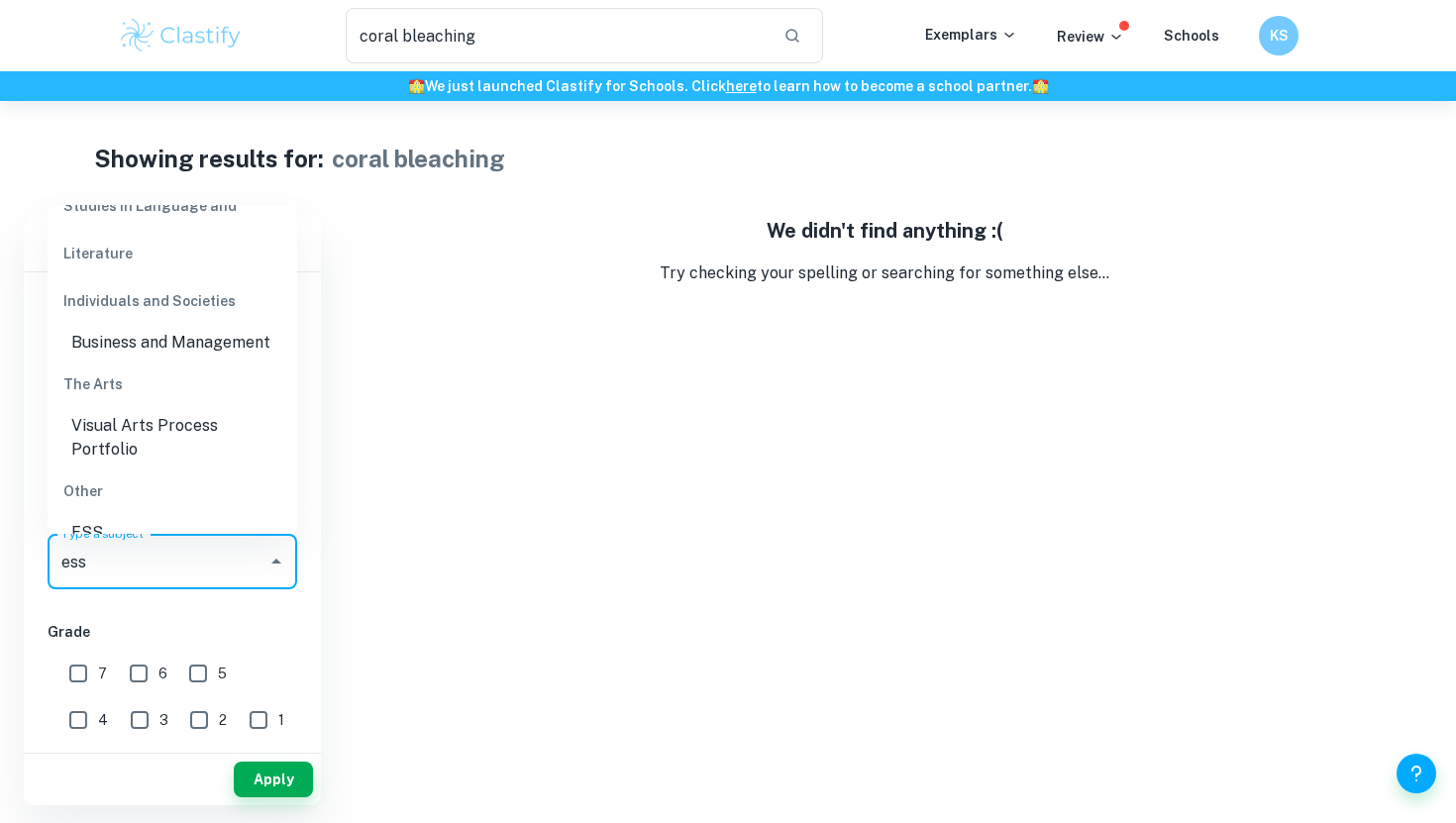 click on "ESS" at bounding box center [172, 533] 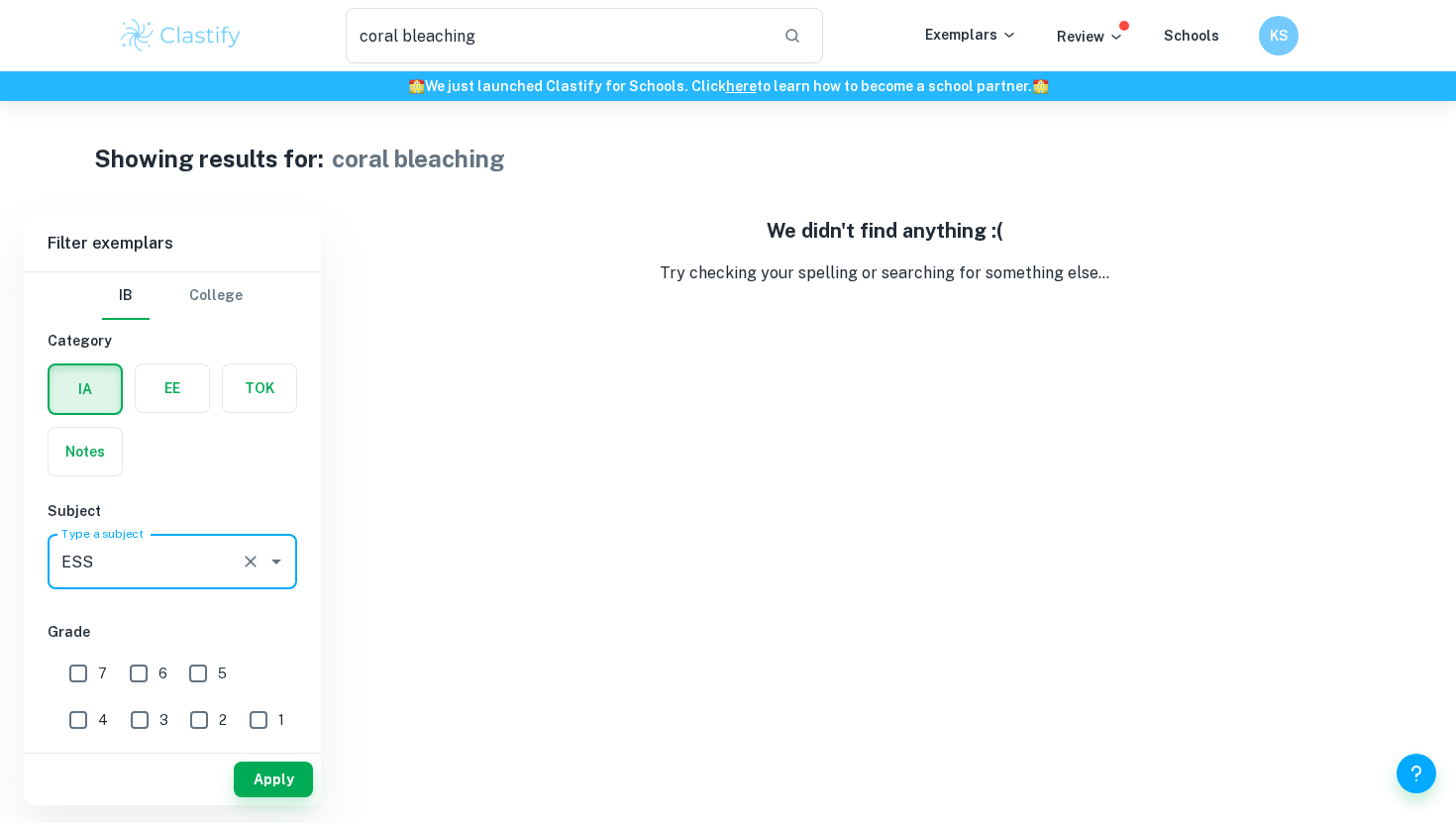 type on "ESS" 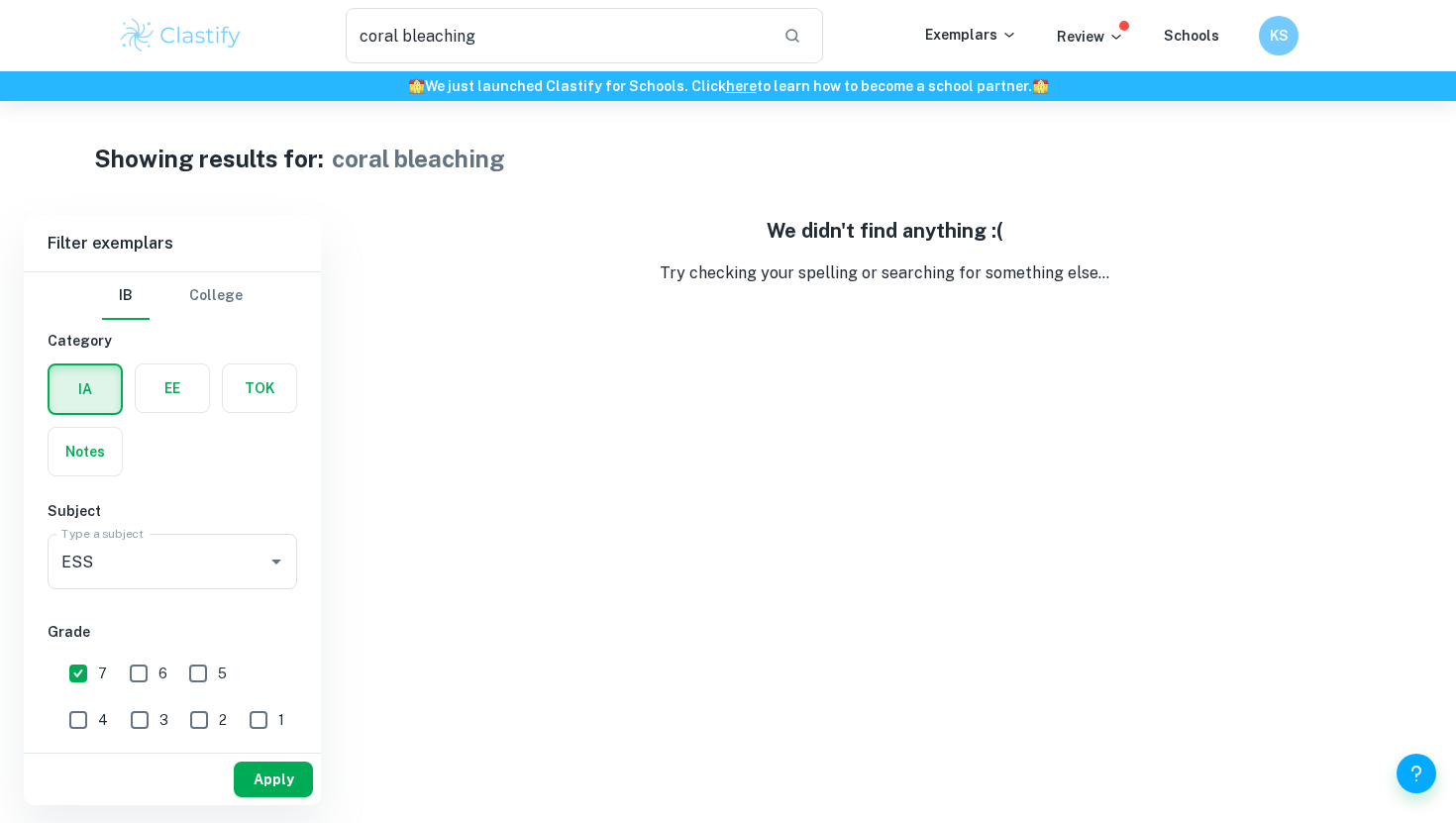 click on "Apply" at bounding box center [273, 779] 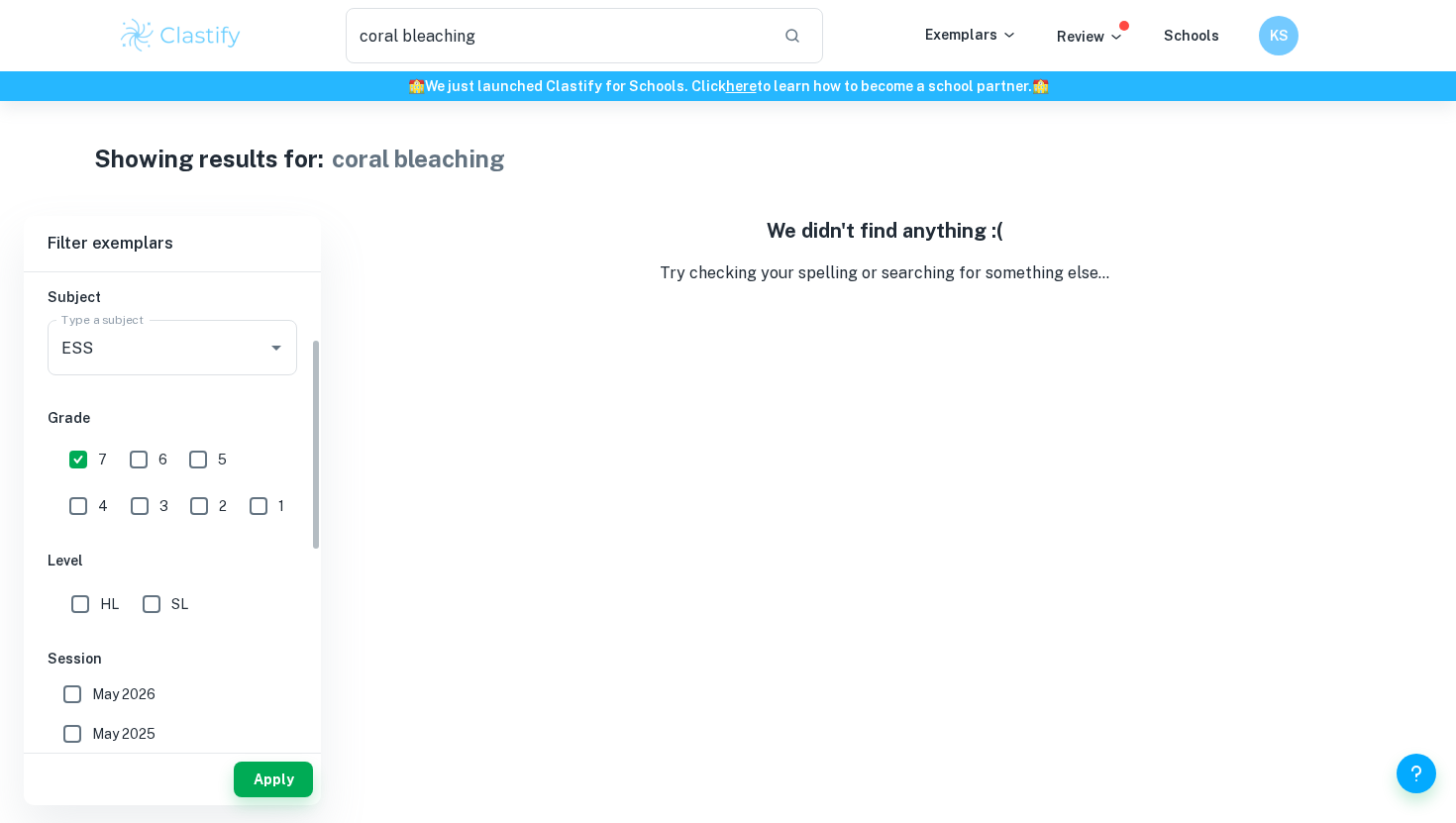 scroll, scrollTop: 281, scrollLeft: 0, axis: vertical 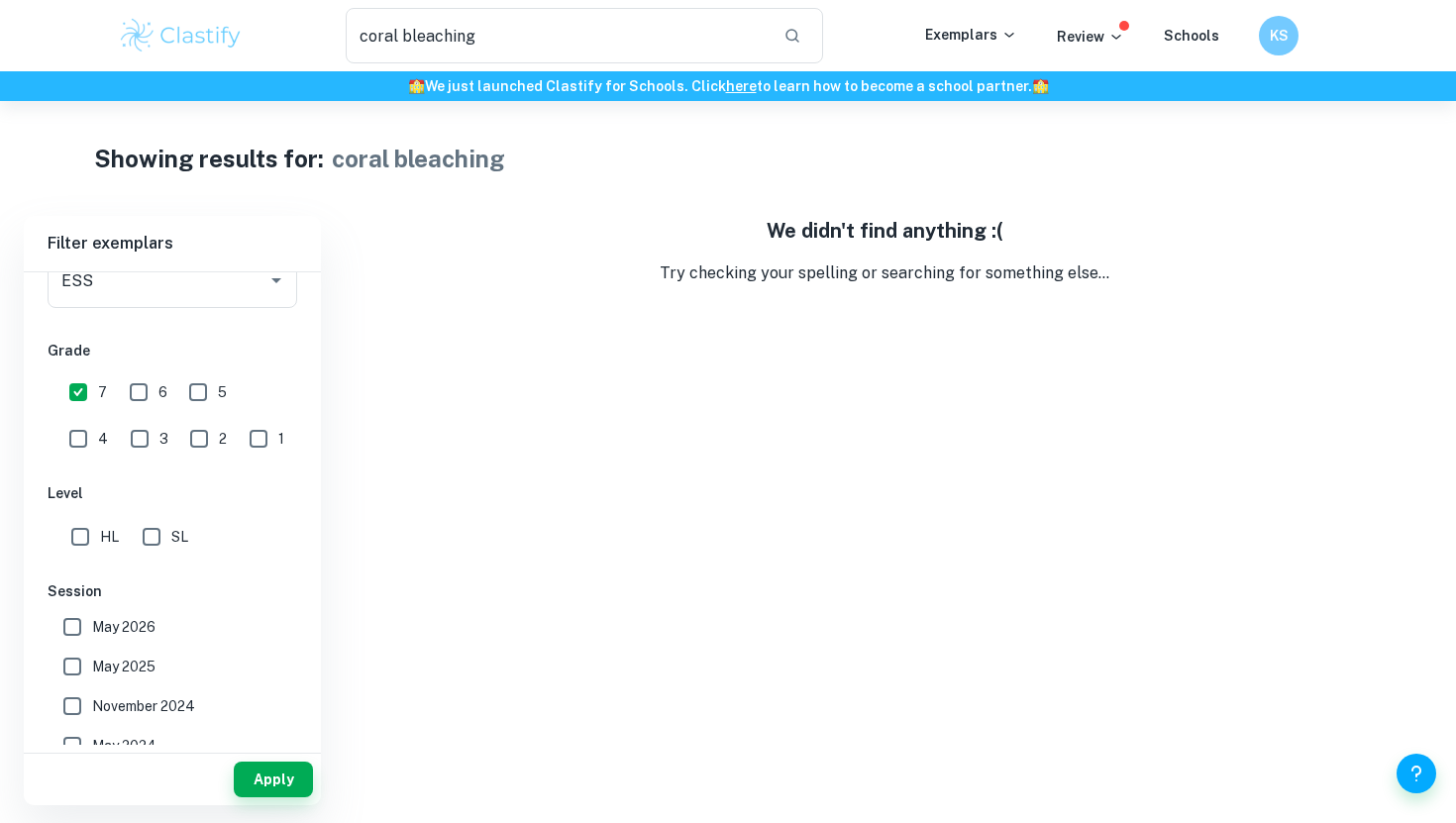 click on "SL" at bounding box center [152, 537] 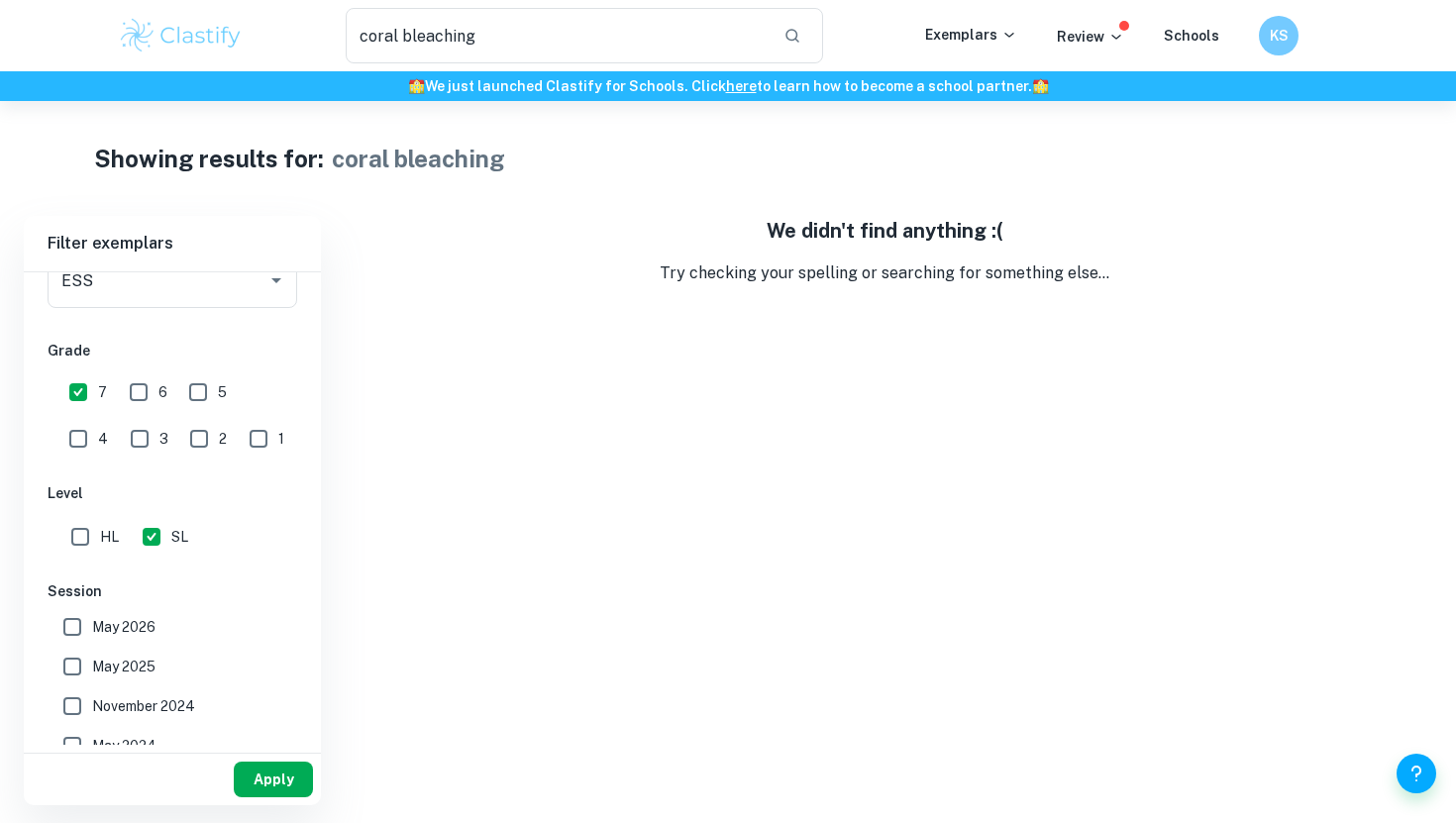 click on "Apply" at bounding box center (273, 779) 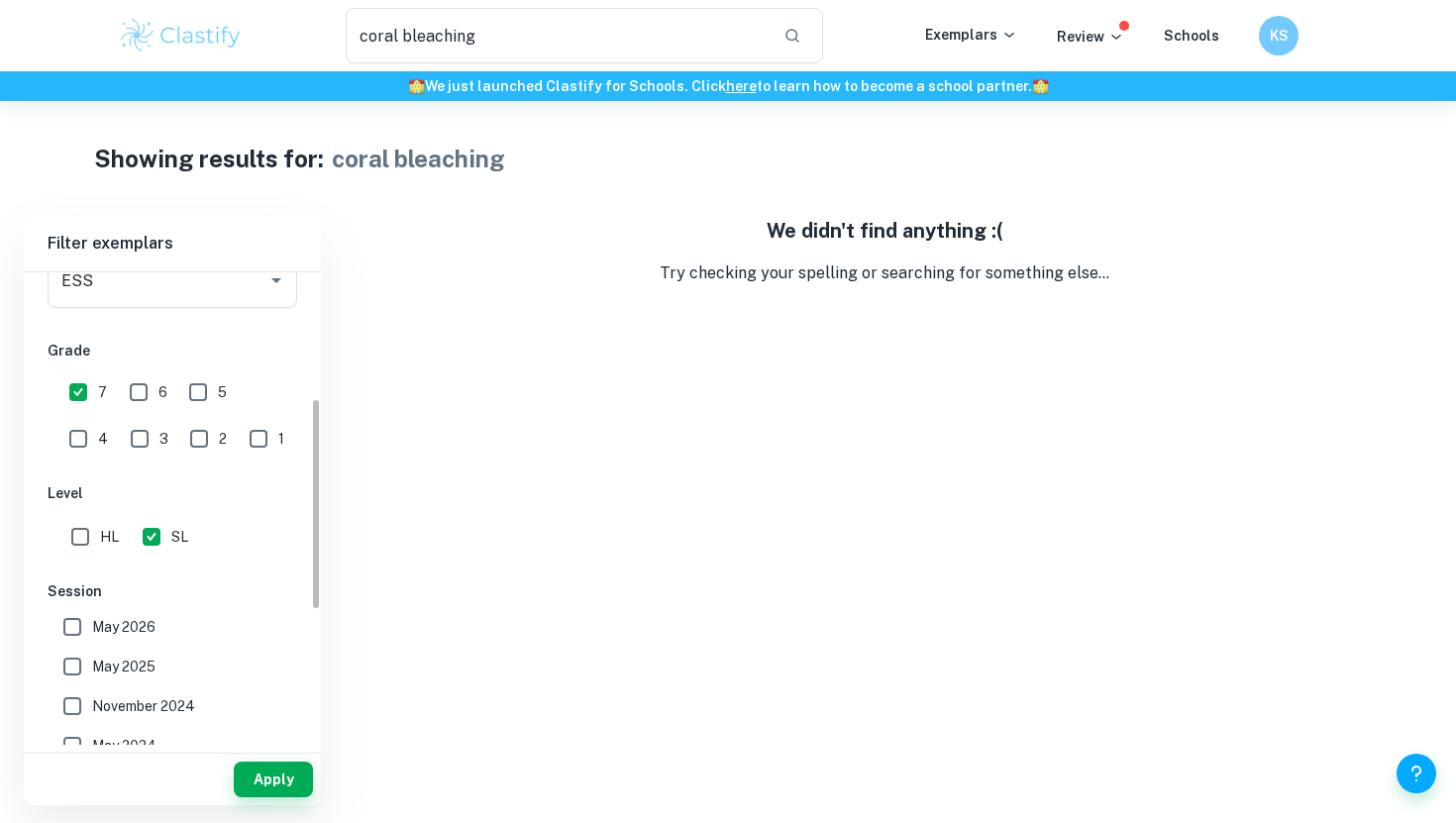 click on "We didn't find anything :( Try checking your spelling or searching for something else..." at bounding box center (884, 510) 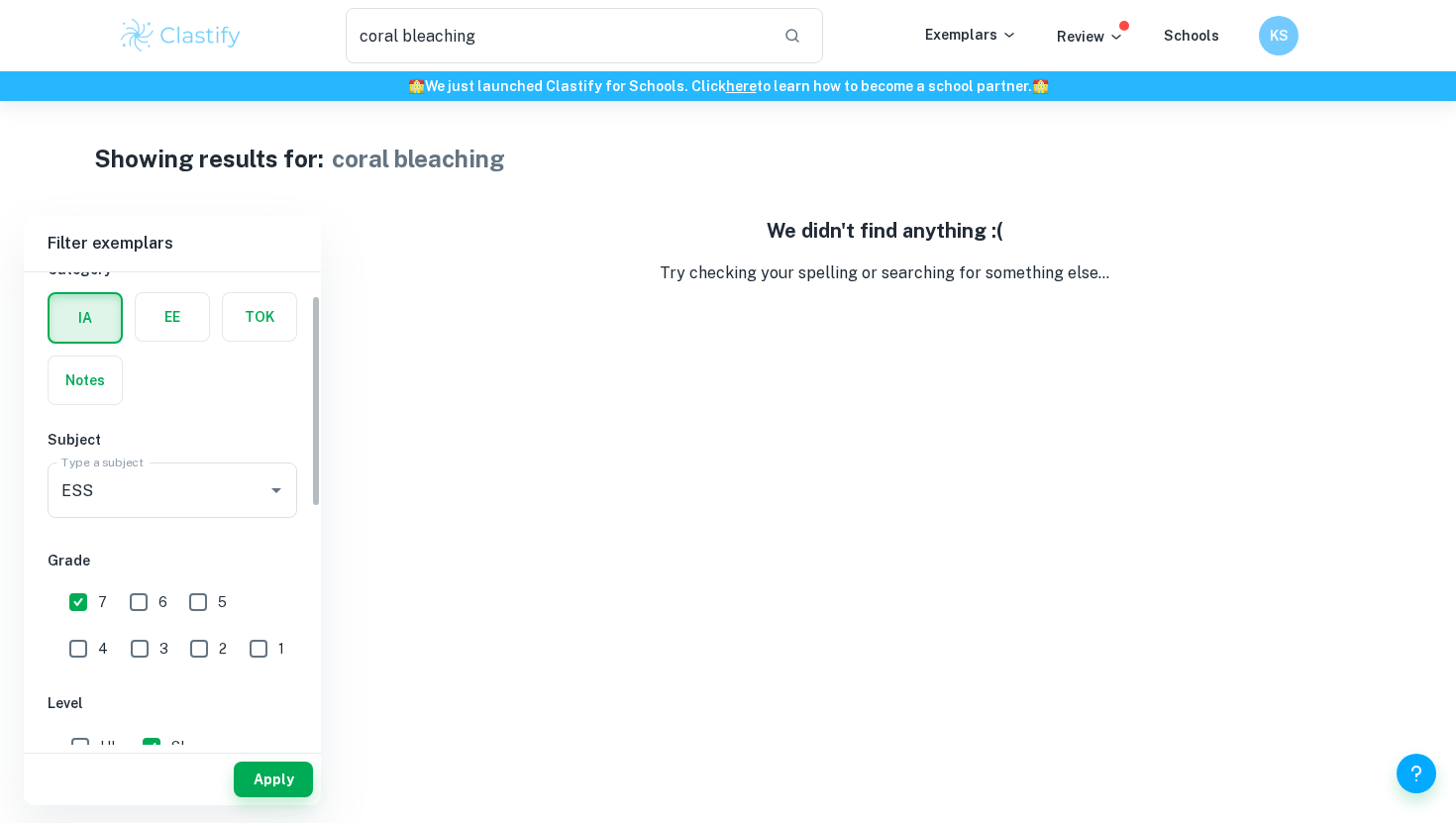 scroll, scrollTop: 52, scrollLeft: 0, axis: vertical 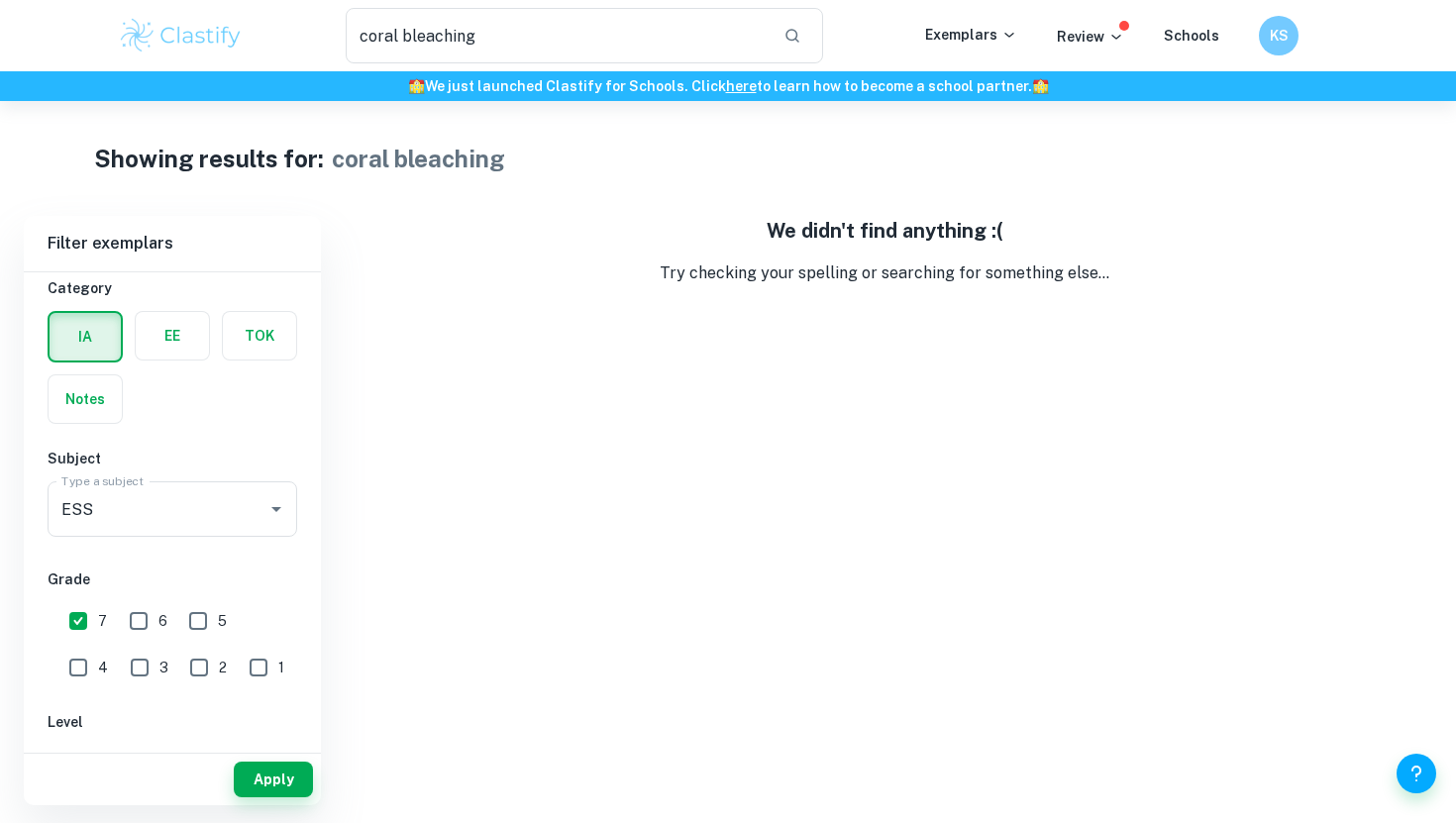 click on "coral bleaching ​ Exemplars Review Schools KS" at bounding box center (728, 36) 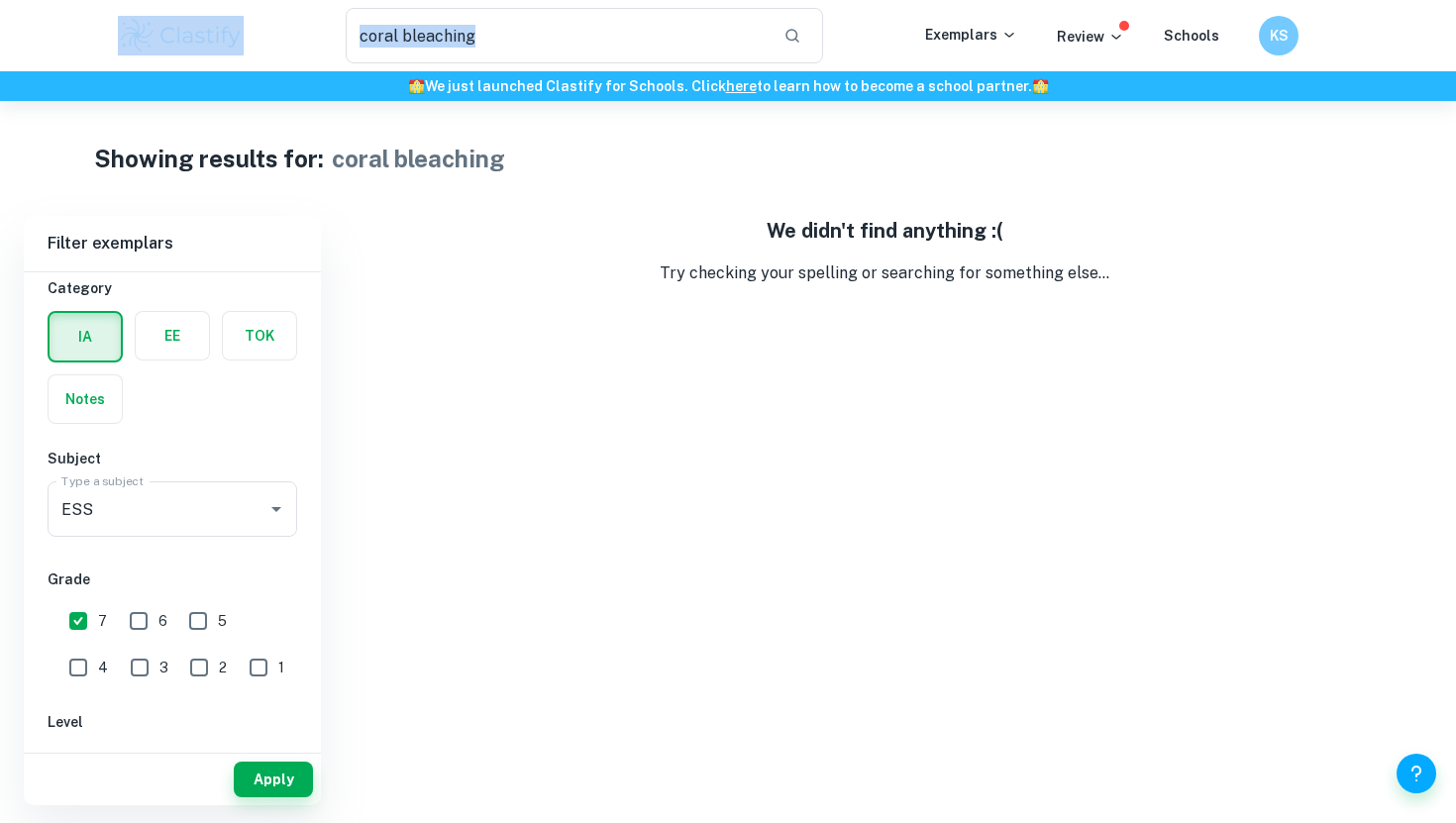 click on "coral bleaching ​ Exemplars Review Schools KS" at bounding box center (728, 36) 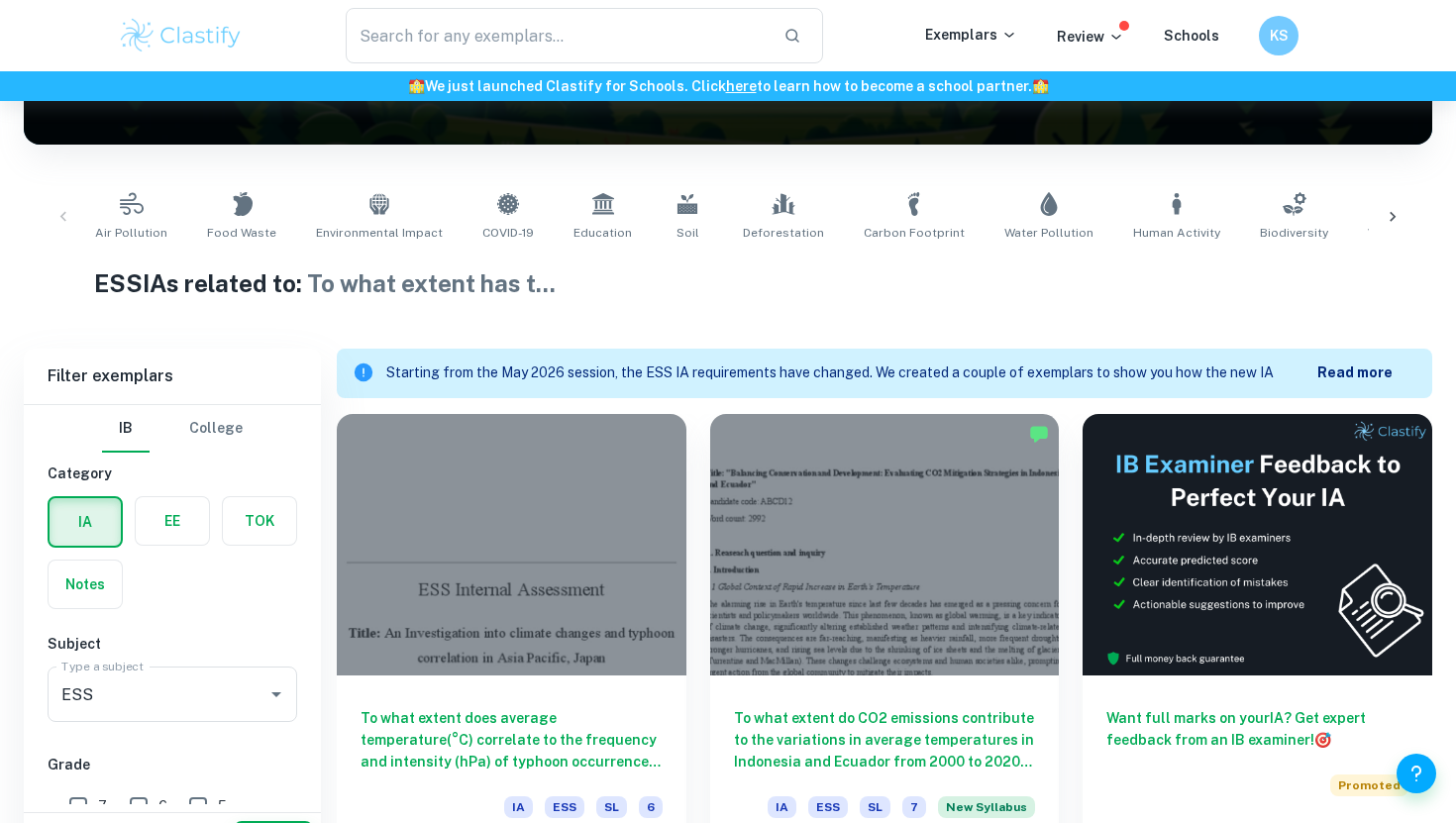scroll, scrollTop: 681, scrollLeft: 0, axis: vertical 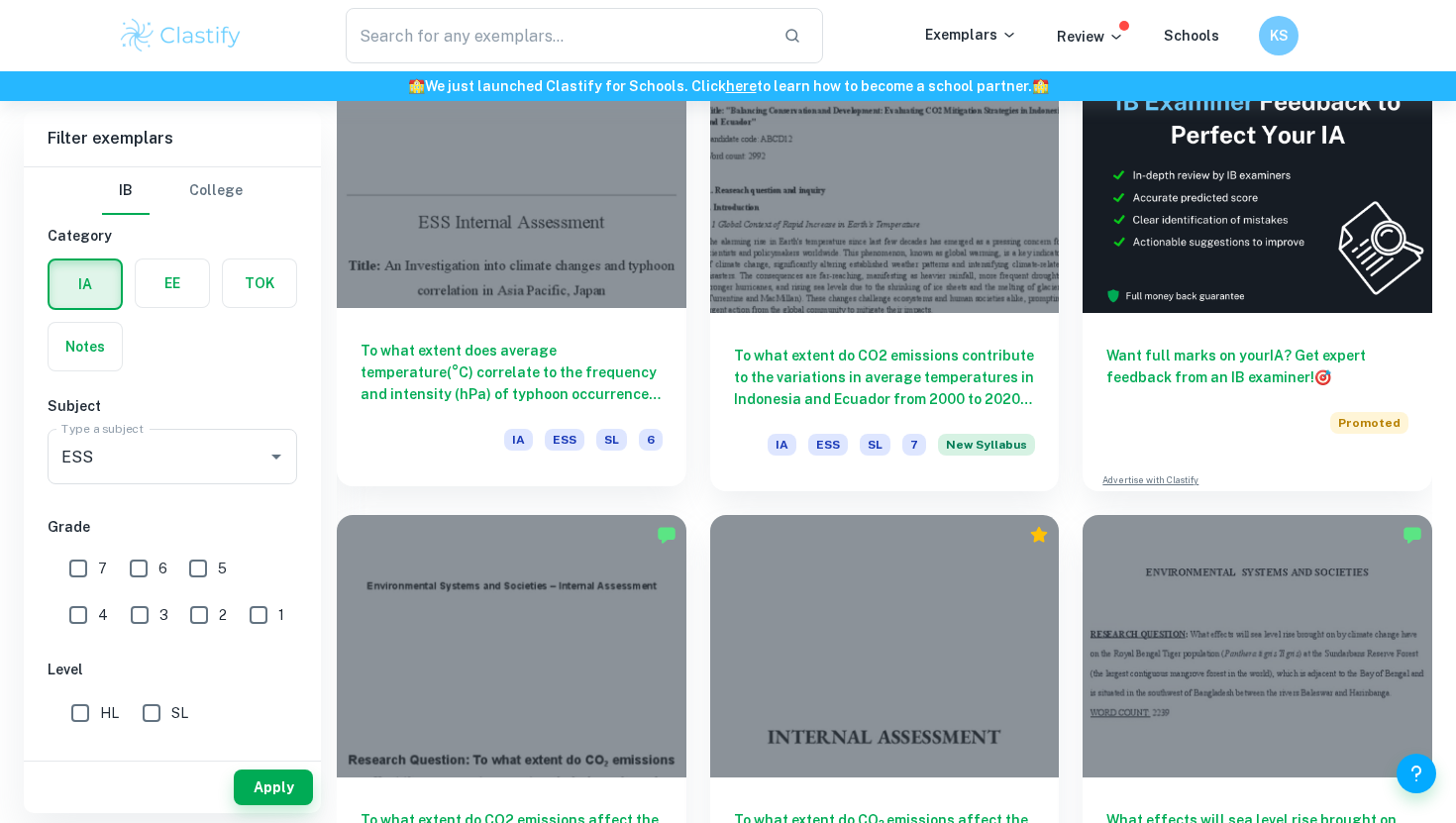 click at bounding box center (511, 177) 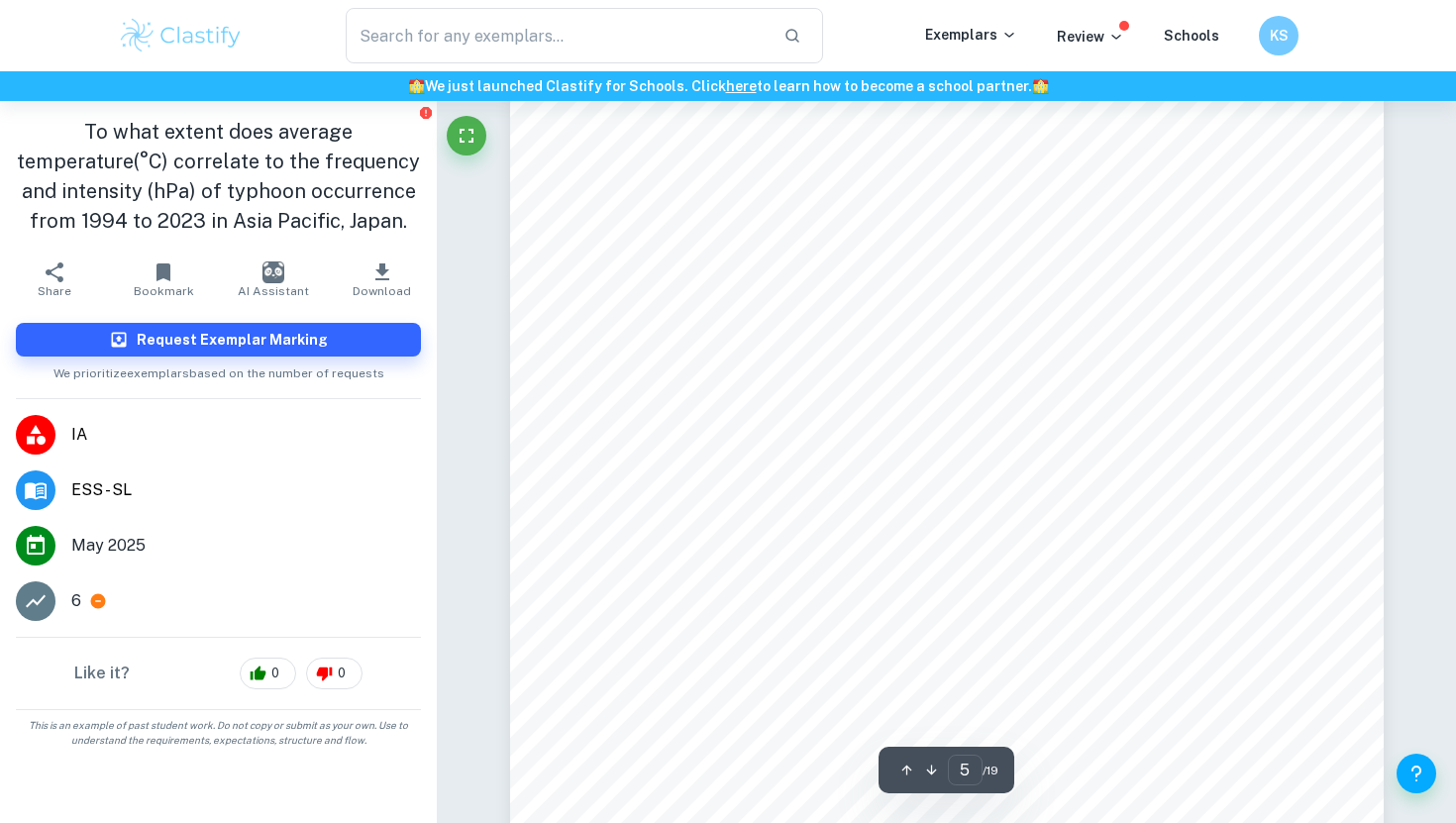 scroll, scrollTop: 5385, scrollLeft: 0, axis: vertical 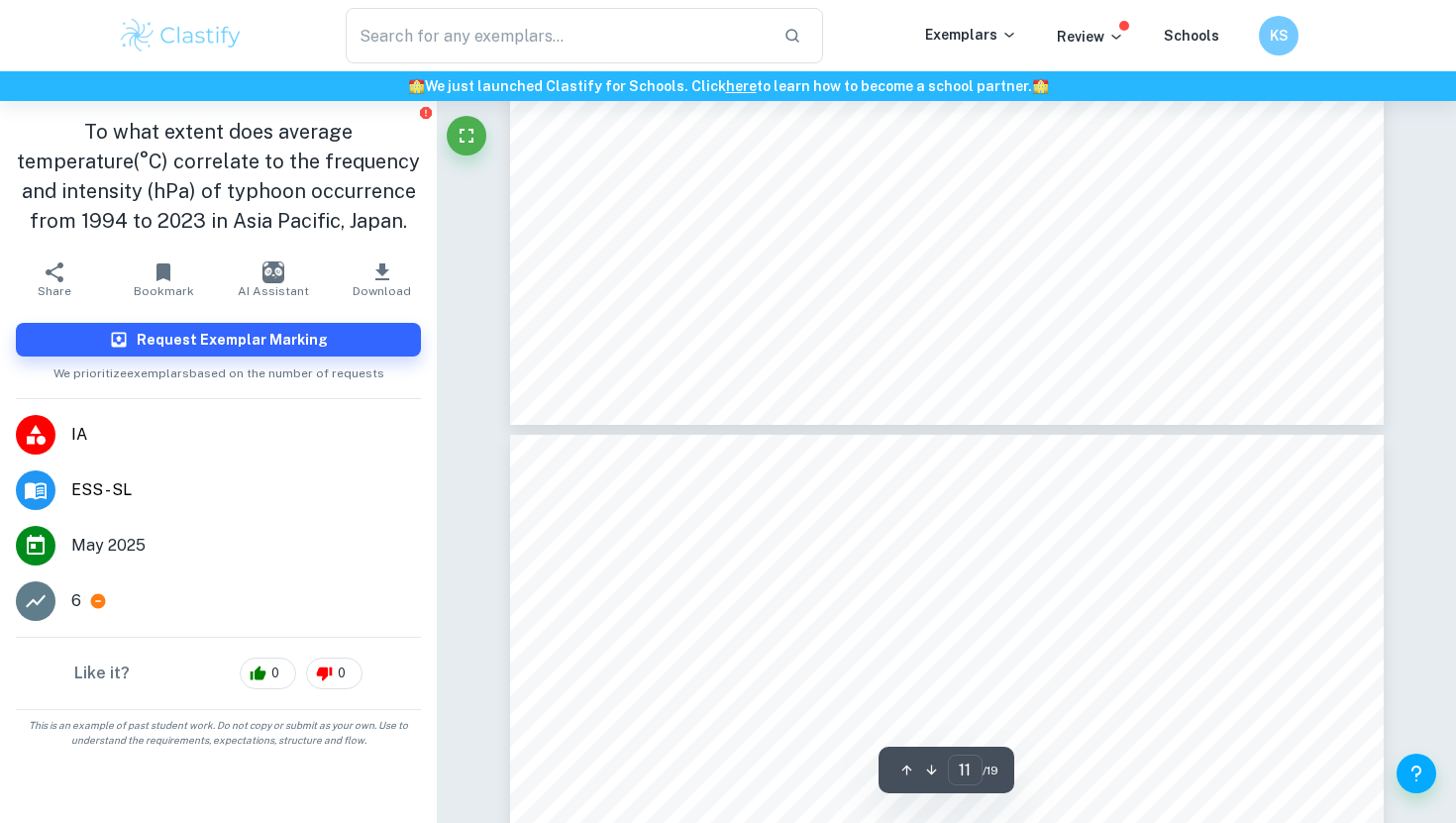 type on "12" 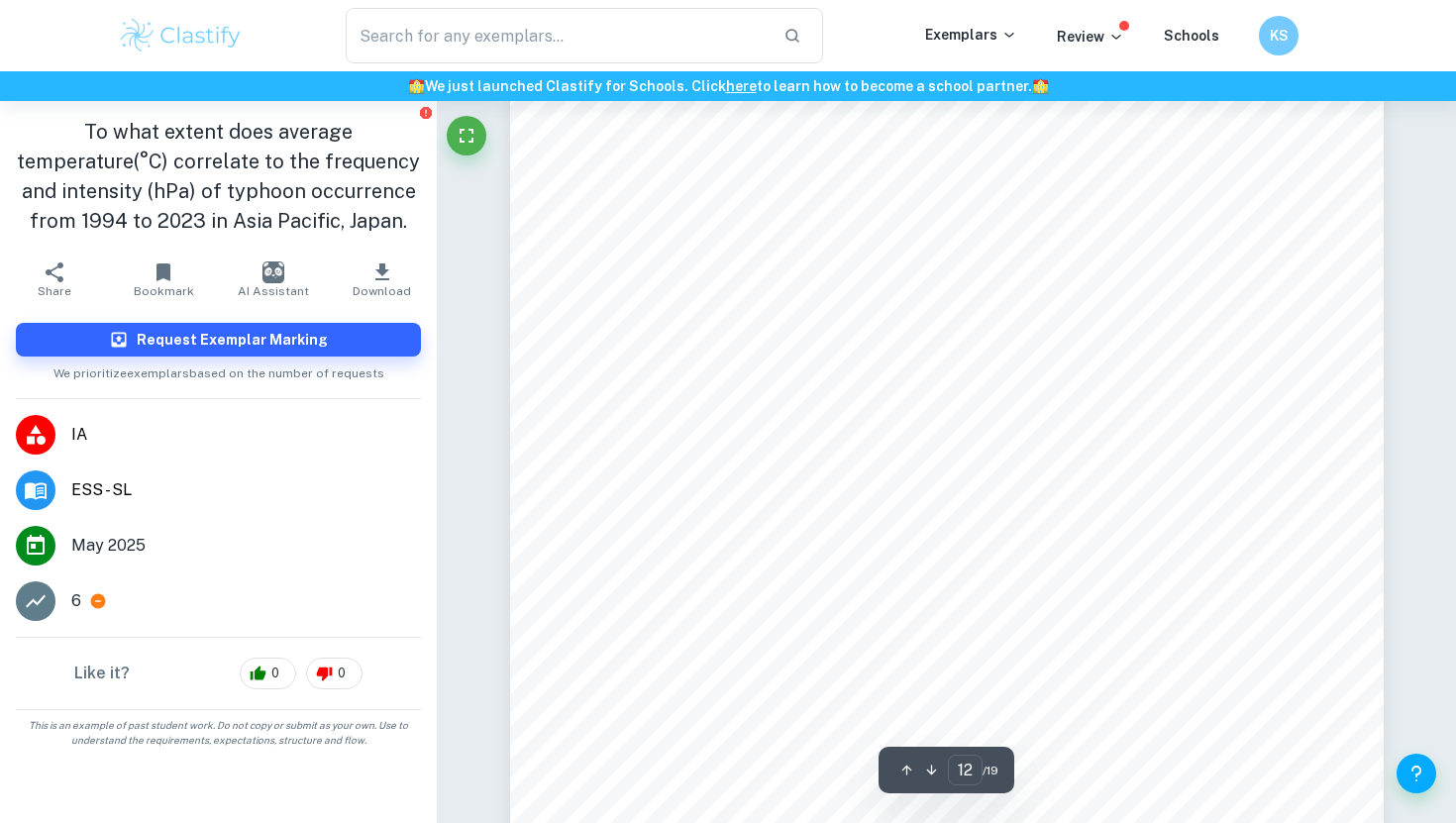 scroll, scrollTop: 13001, scrollLeft: 0, axis: vertical 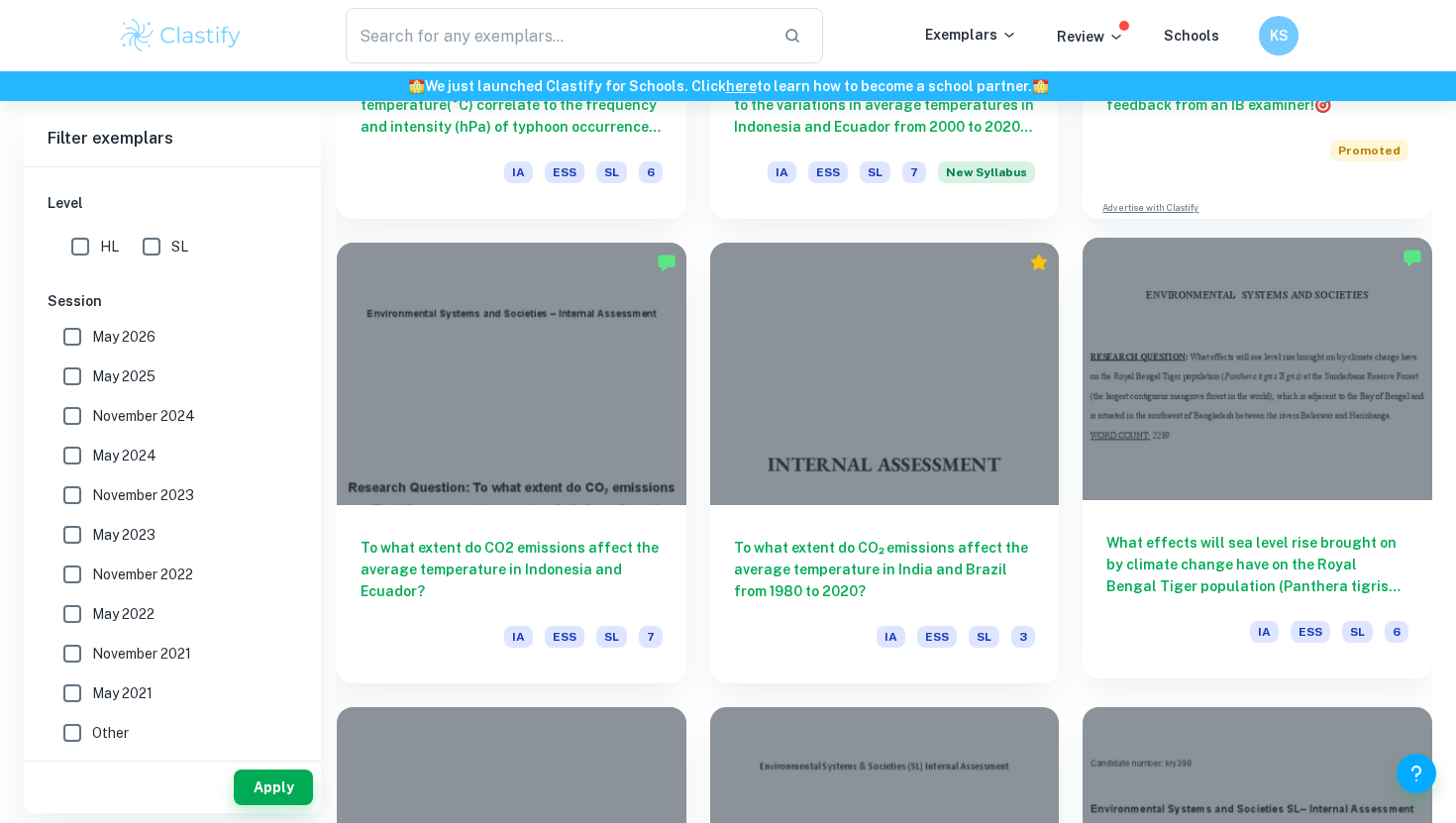 click at bounding box center [1257, 368] 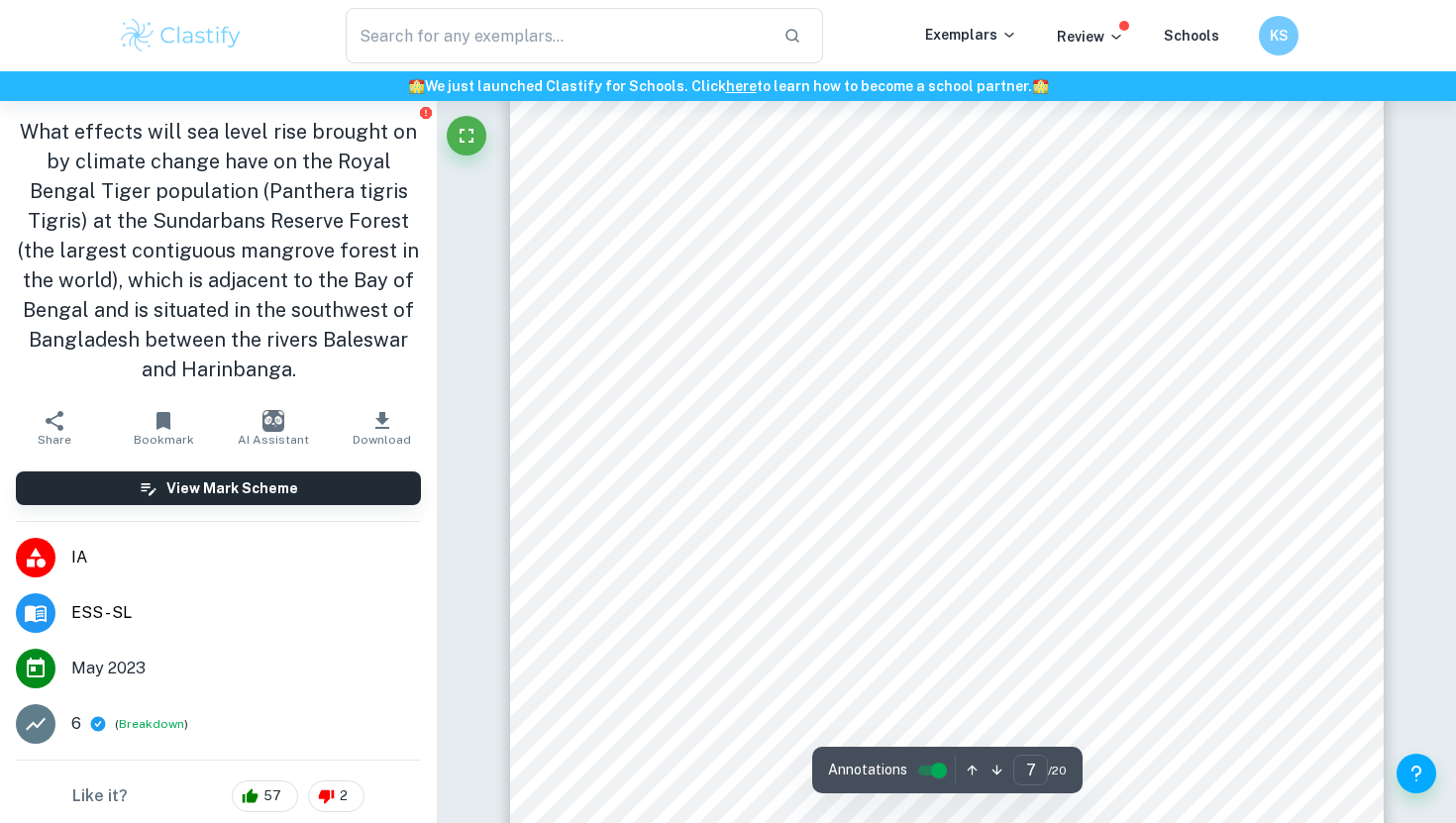 scroll, scrollTop: 7279, scrollLeft: 0, axis: vertical 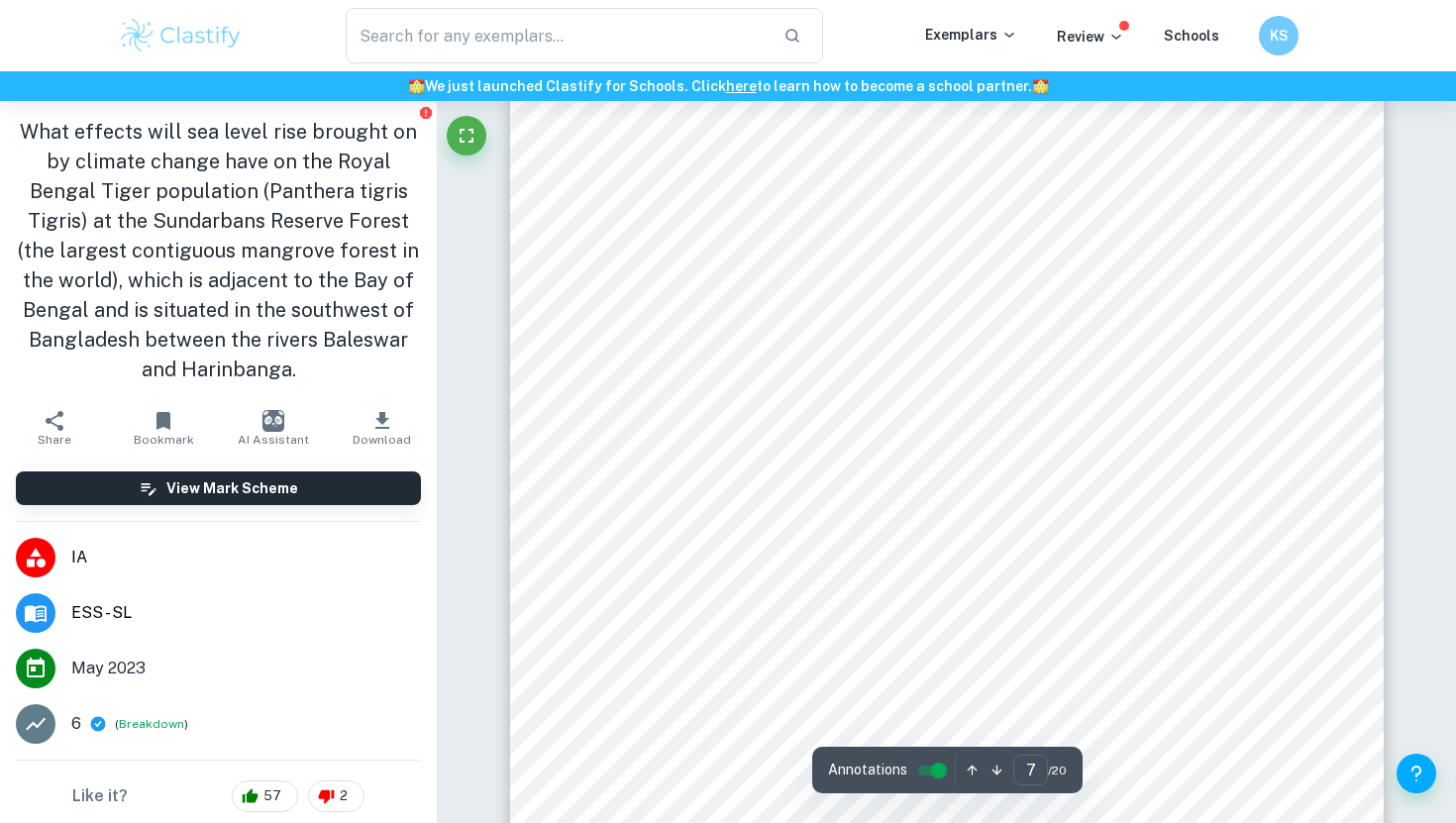 drag, startPoint x: 787, startPoint y: 313, endPoint x: 796, endPoint y: 336, distance: 24.698178 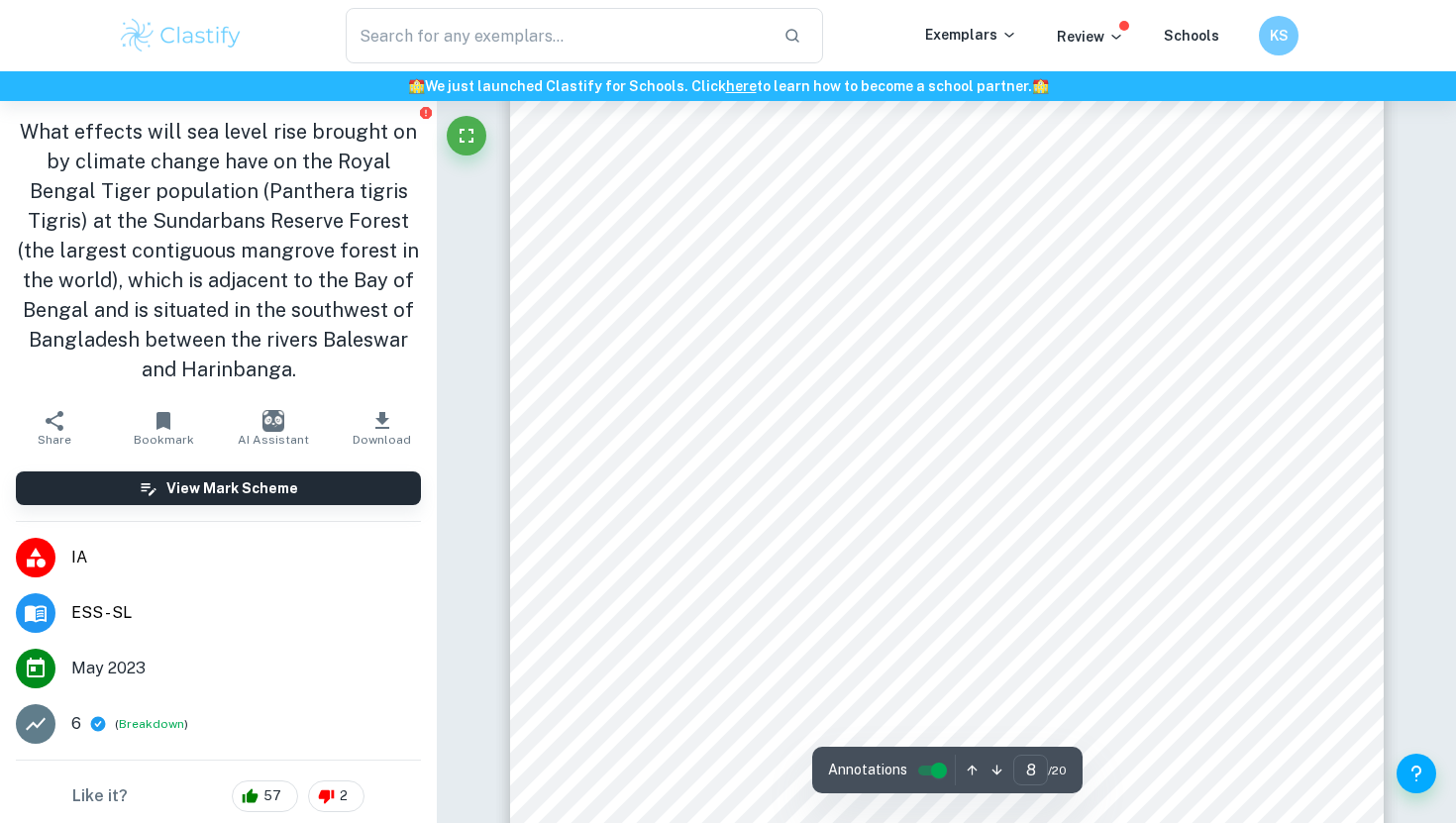 scroll, scrollTop: 9242, scrollLeft: 0, axis: vertical 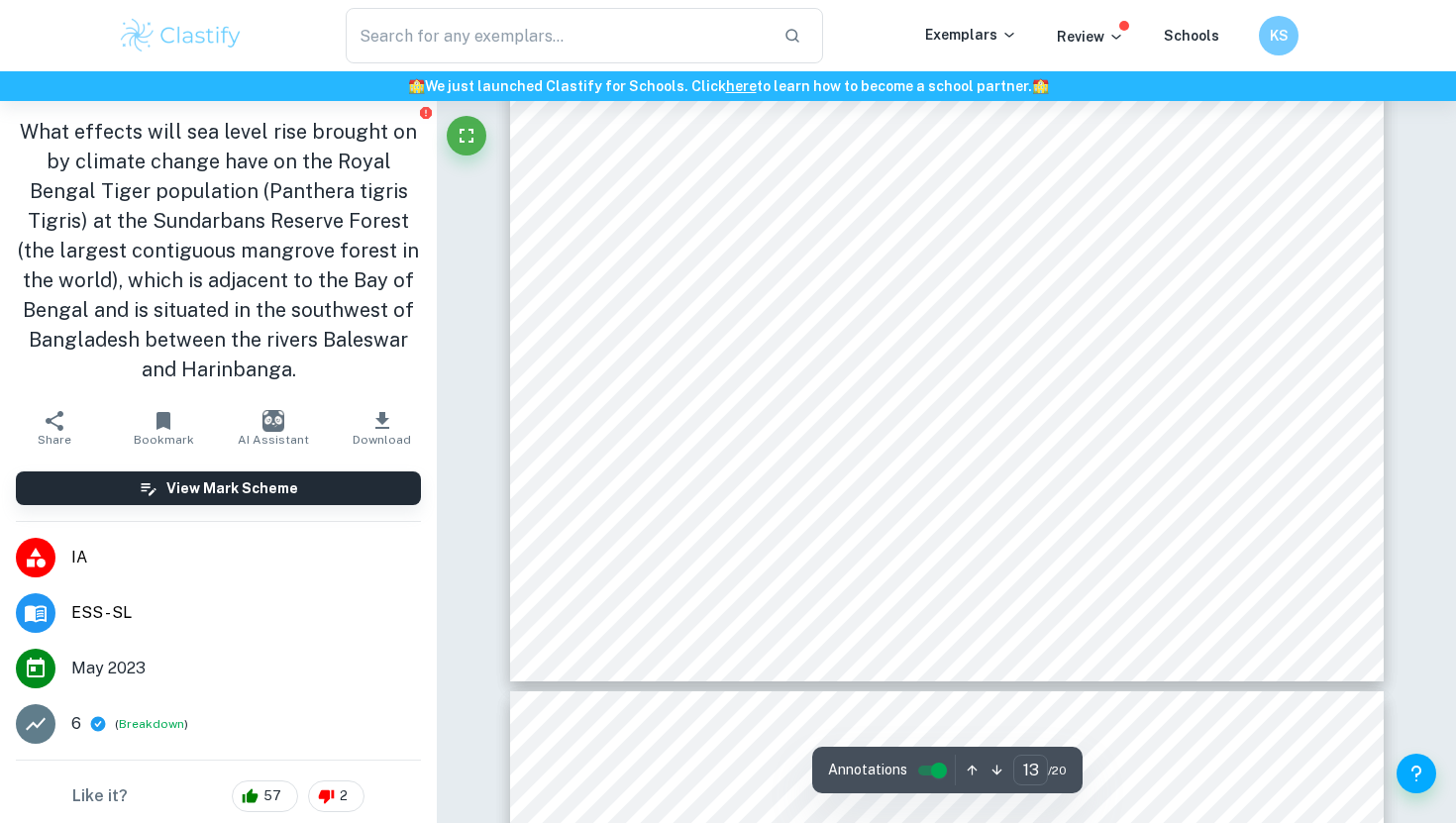type on "14" 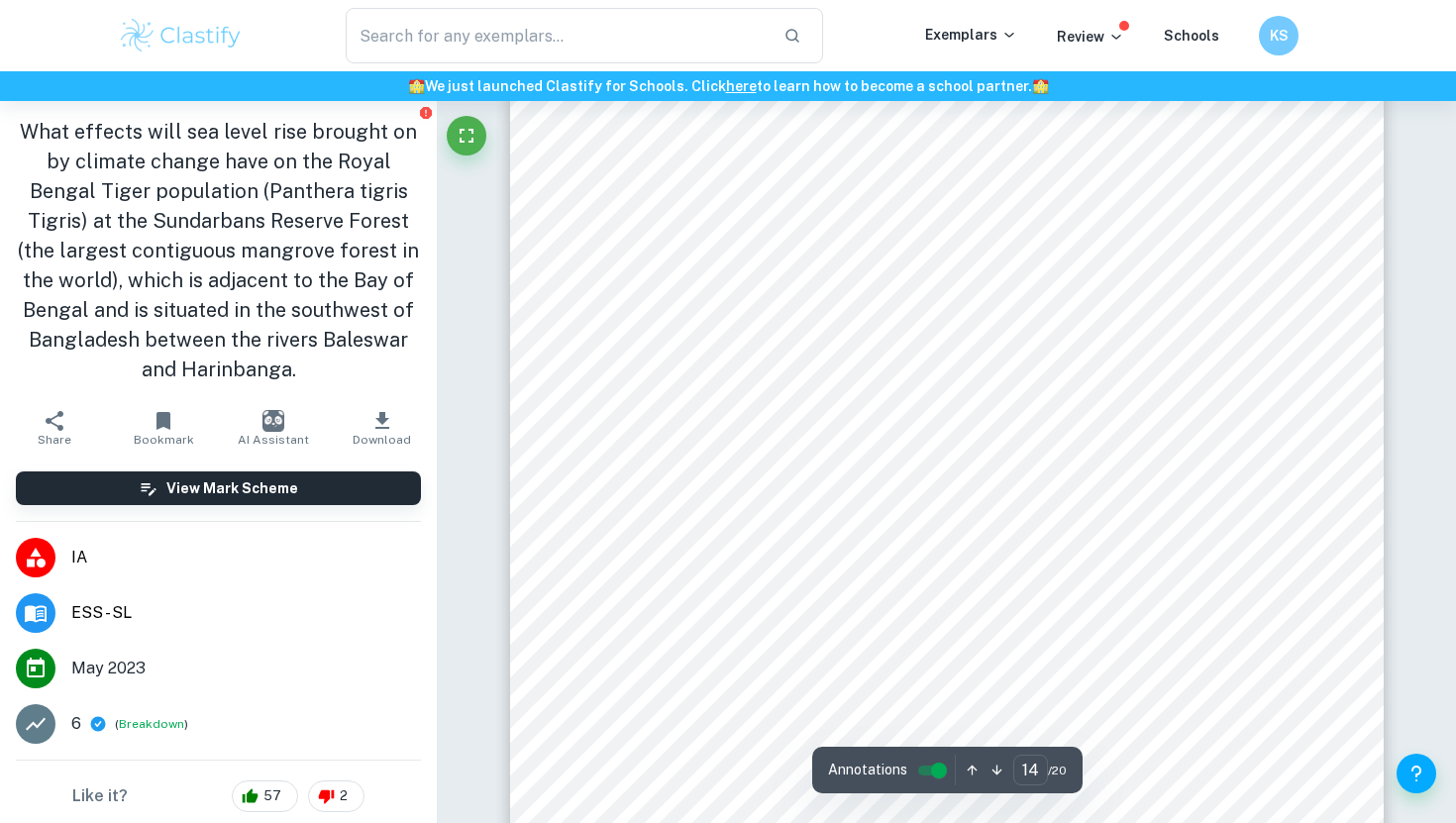 scroll, scrollTop: 15171, scrollLeft: 0, axis: vertical 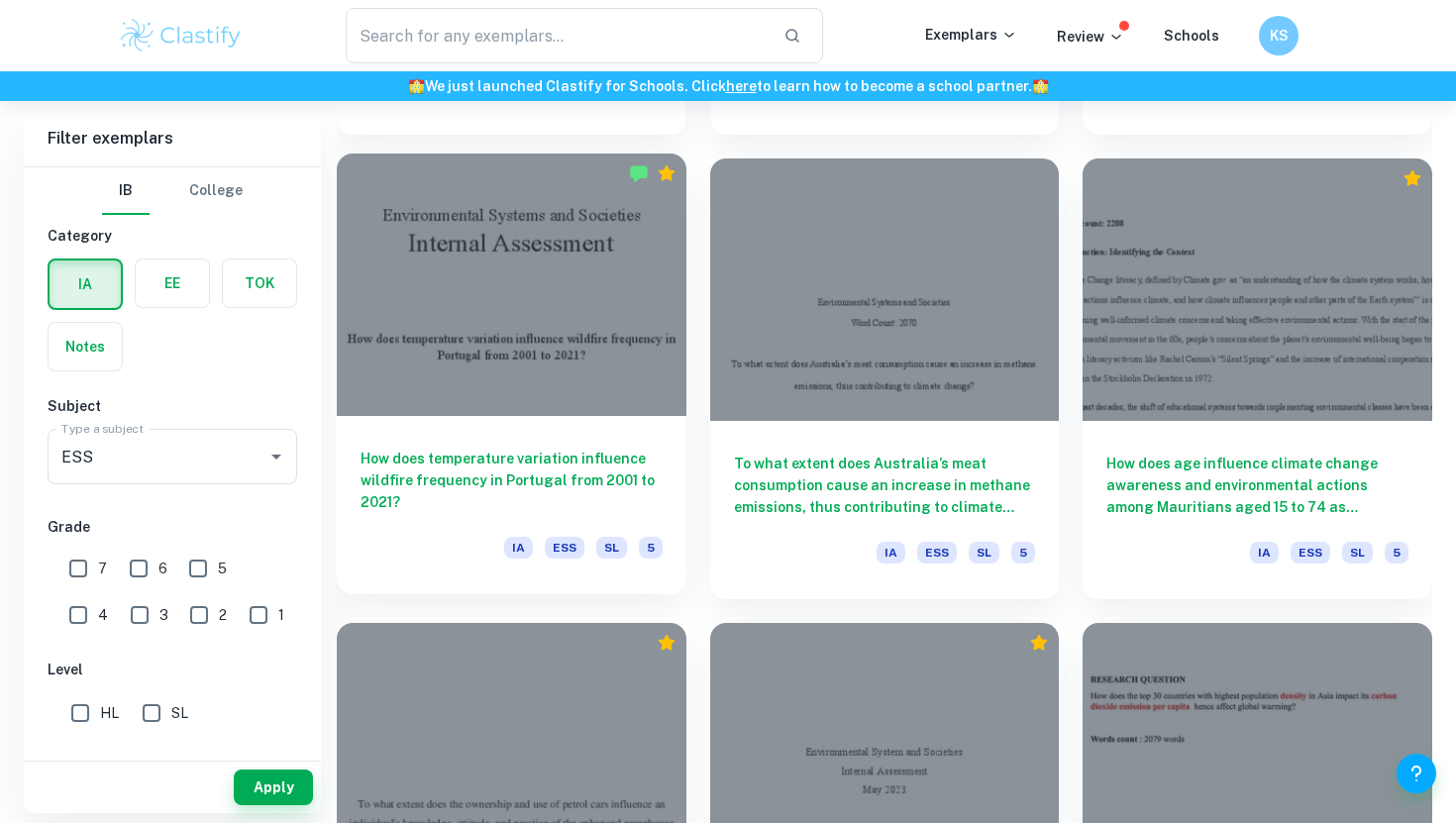 click at bounding box center (511, 284) 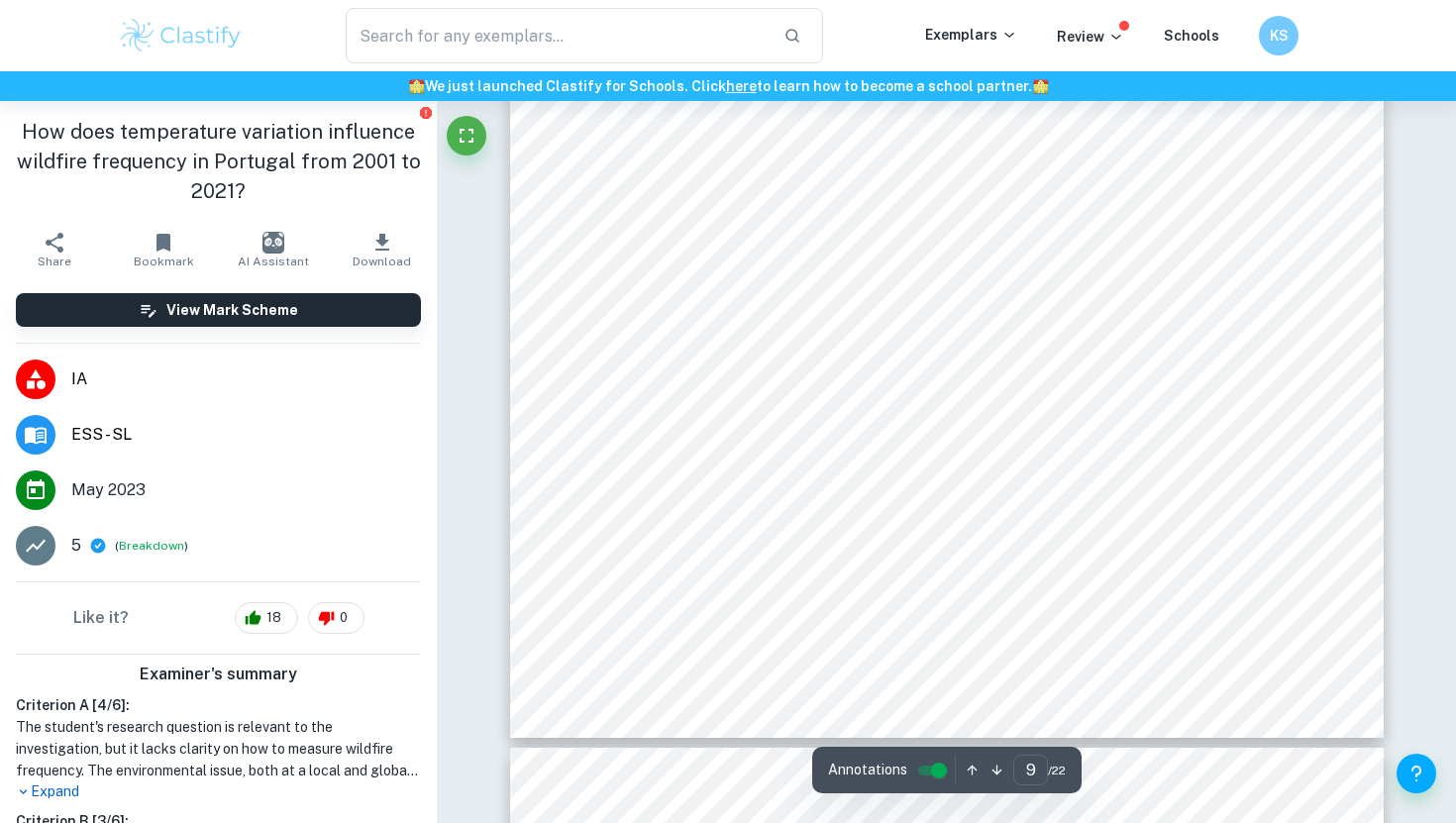 scroll, scrollTop: 9757, scrollLeft: 0, axis: vertical 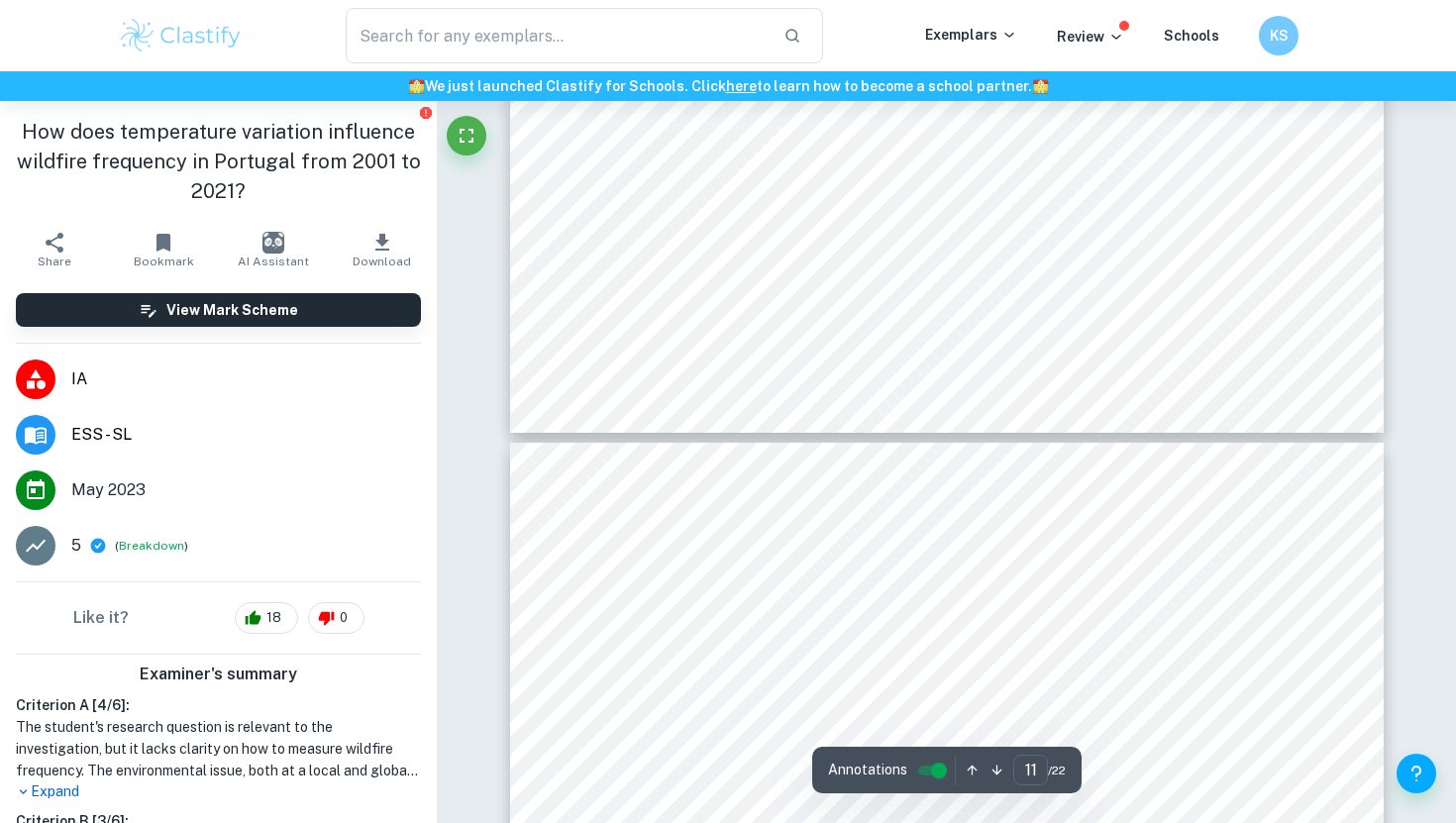 type on "12" 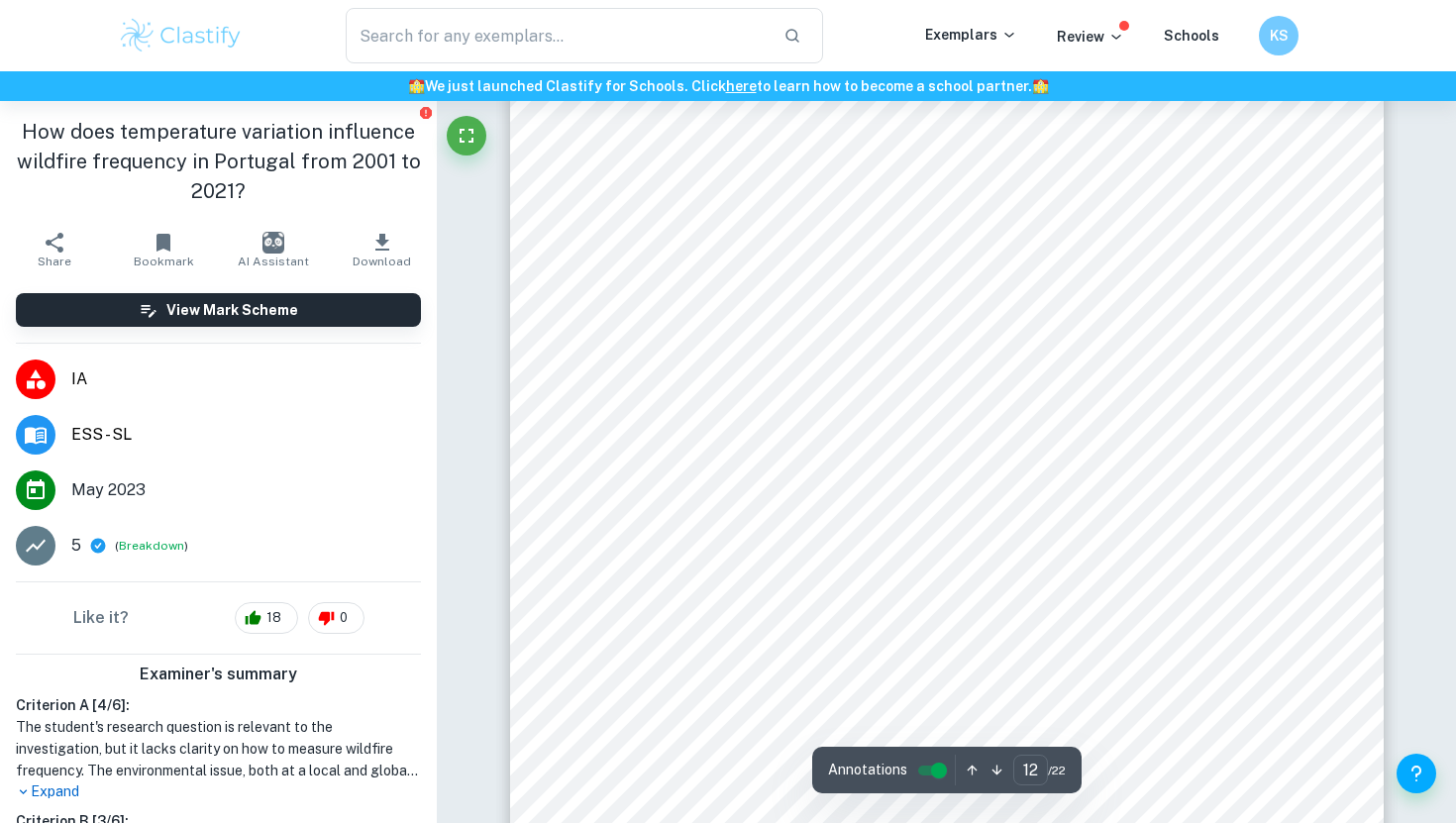 scroll, scrollTop: 12818, scrollLeft: 0, axis: vertical 